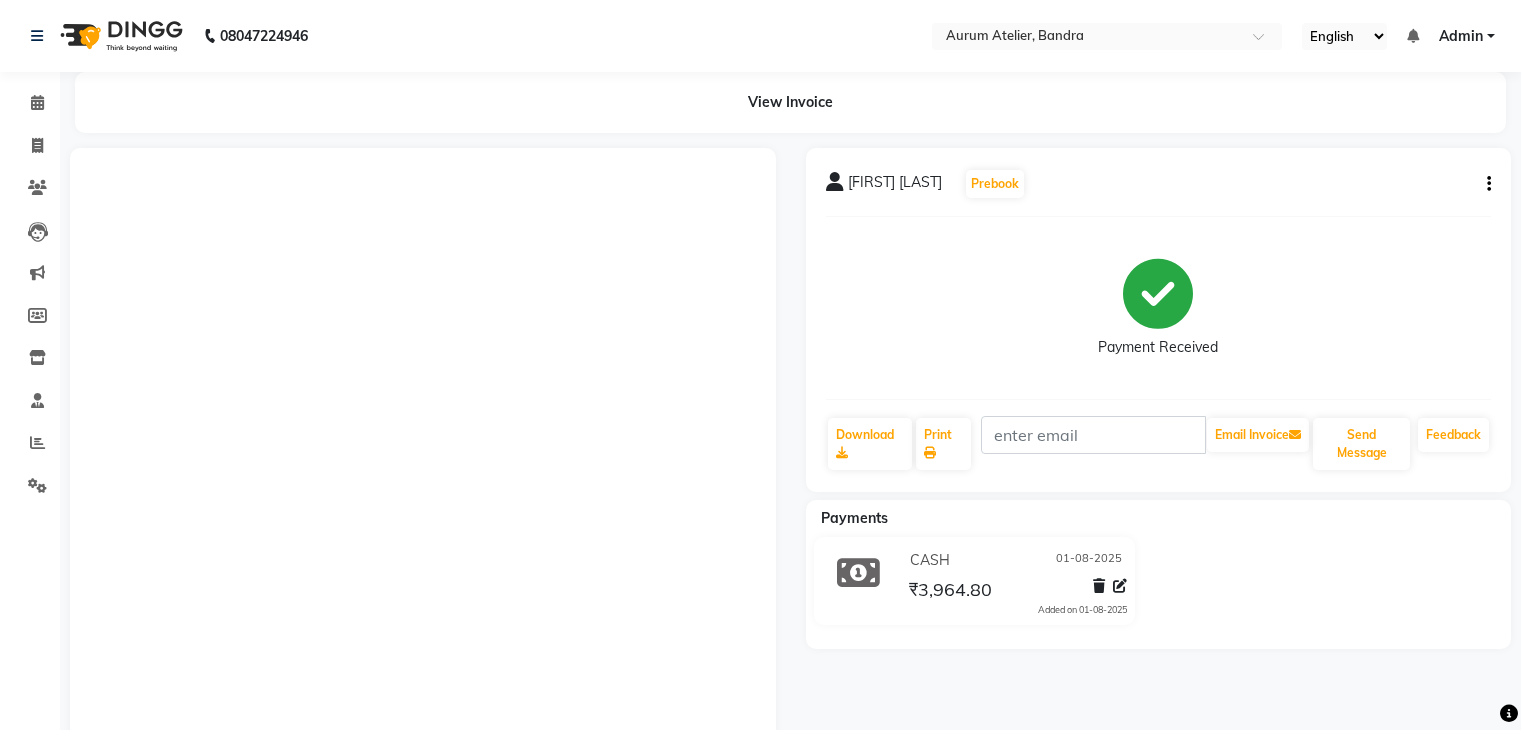 scroll, scrollTop: 70, scrollLeft: 0, axis: vertical 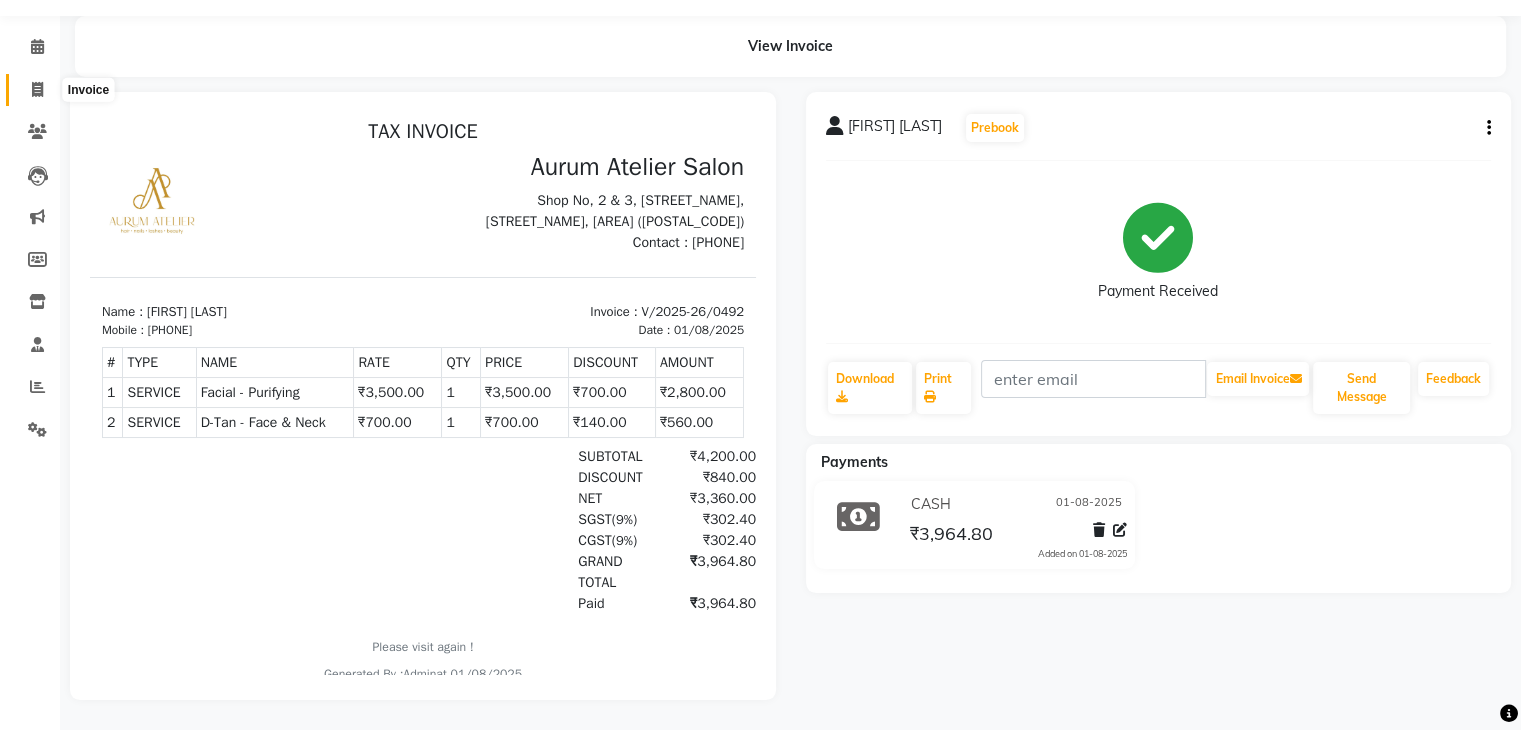 click 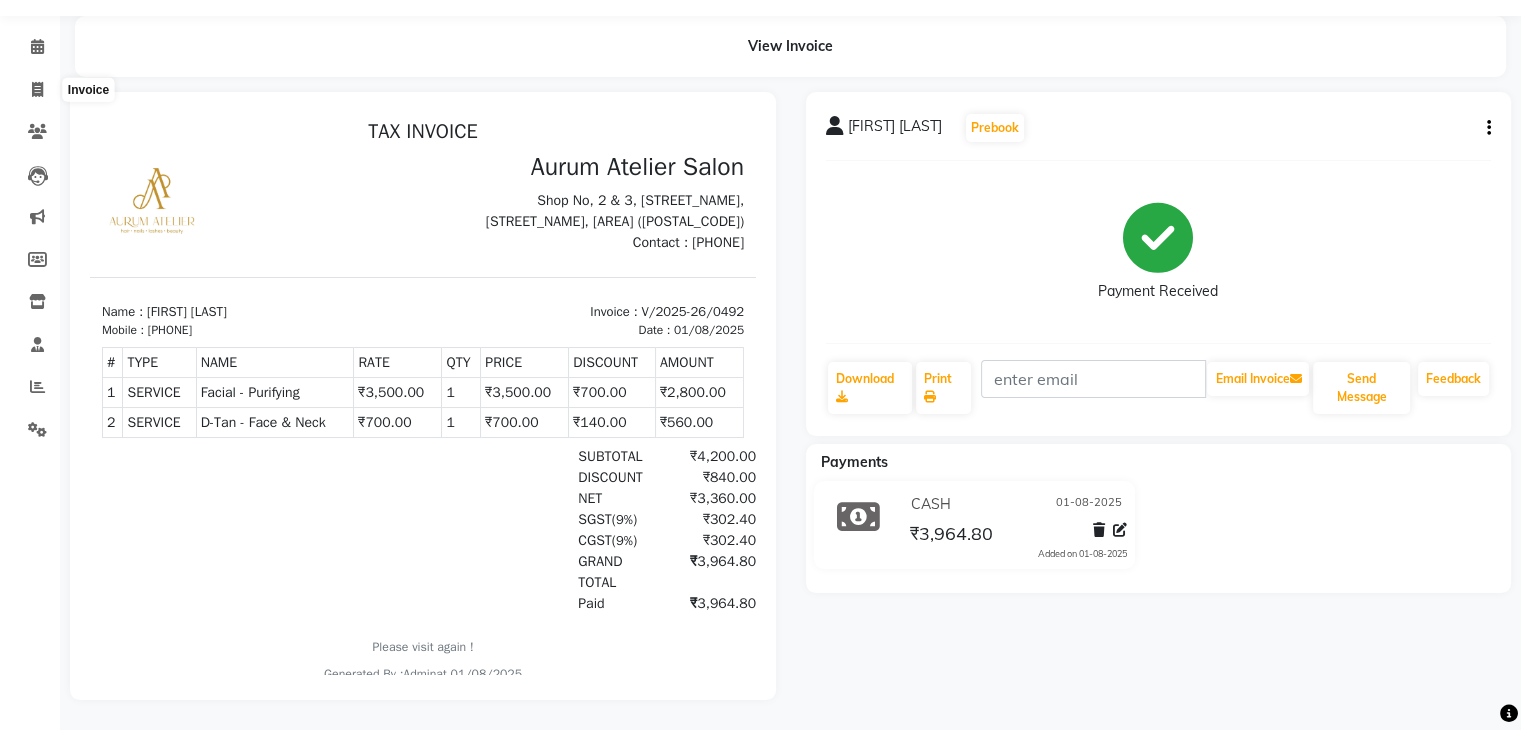 scroll, scrollTop: 0, scrollLeft: 0, axis: both 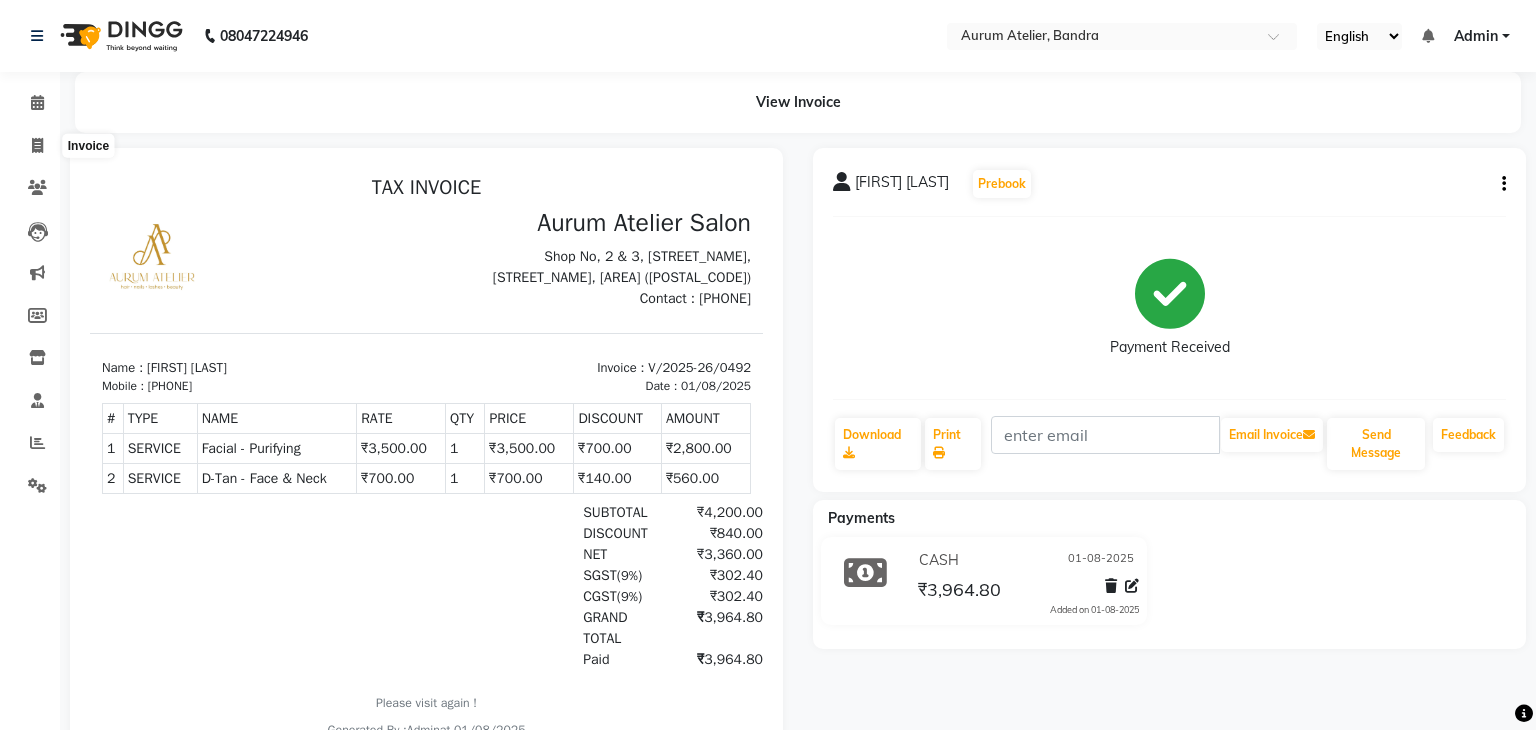select on "7410" 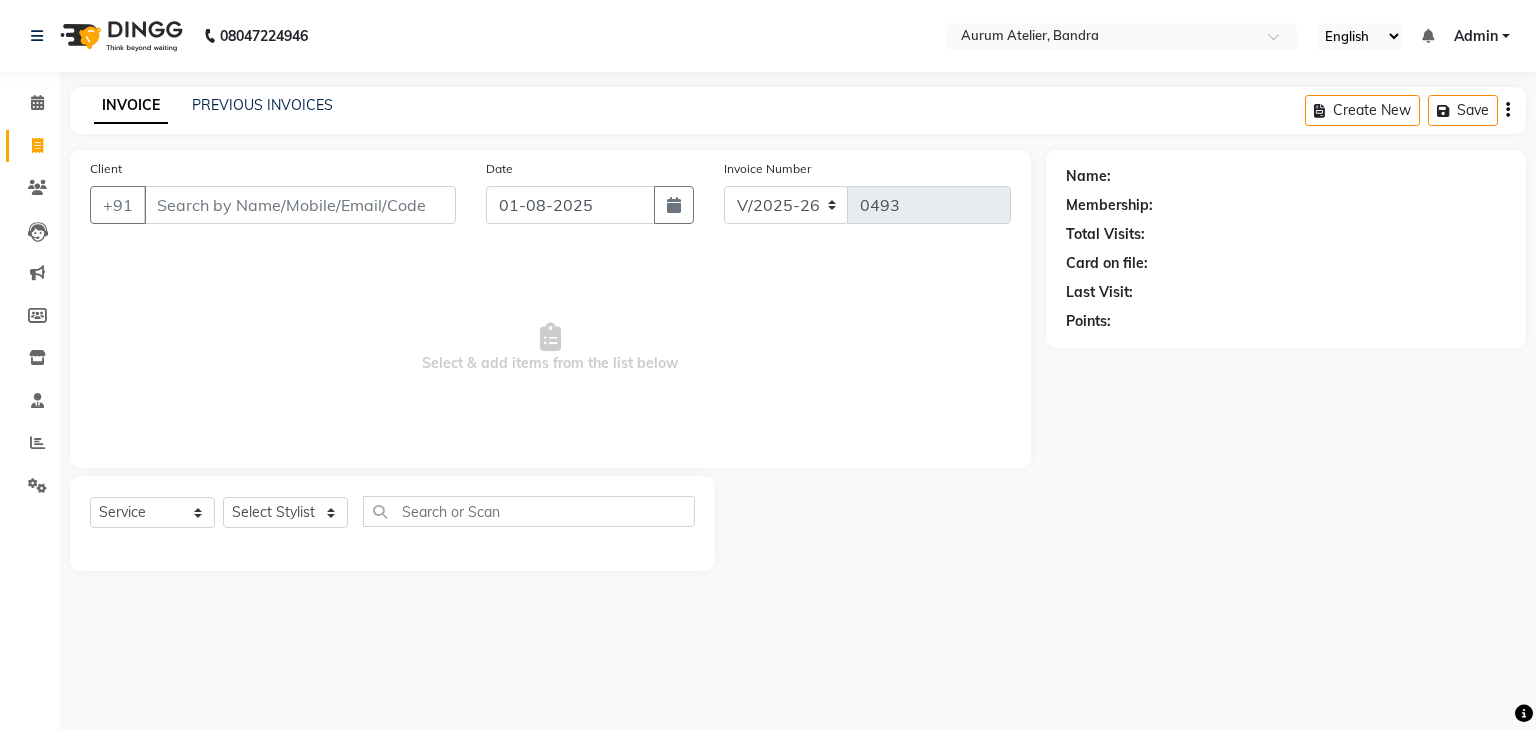 click on "Client" at bounding box center [300, 205] 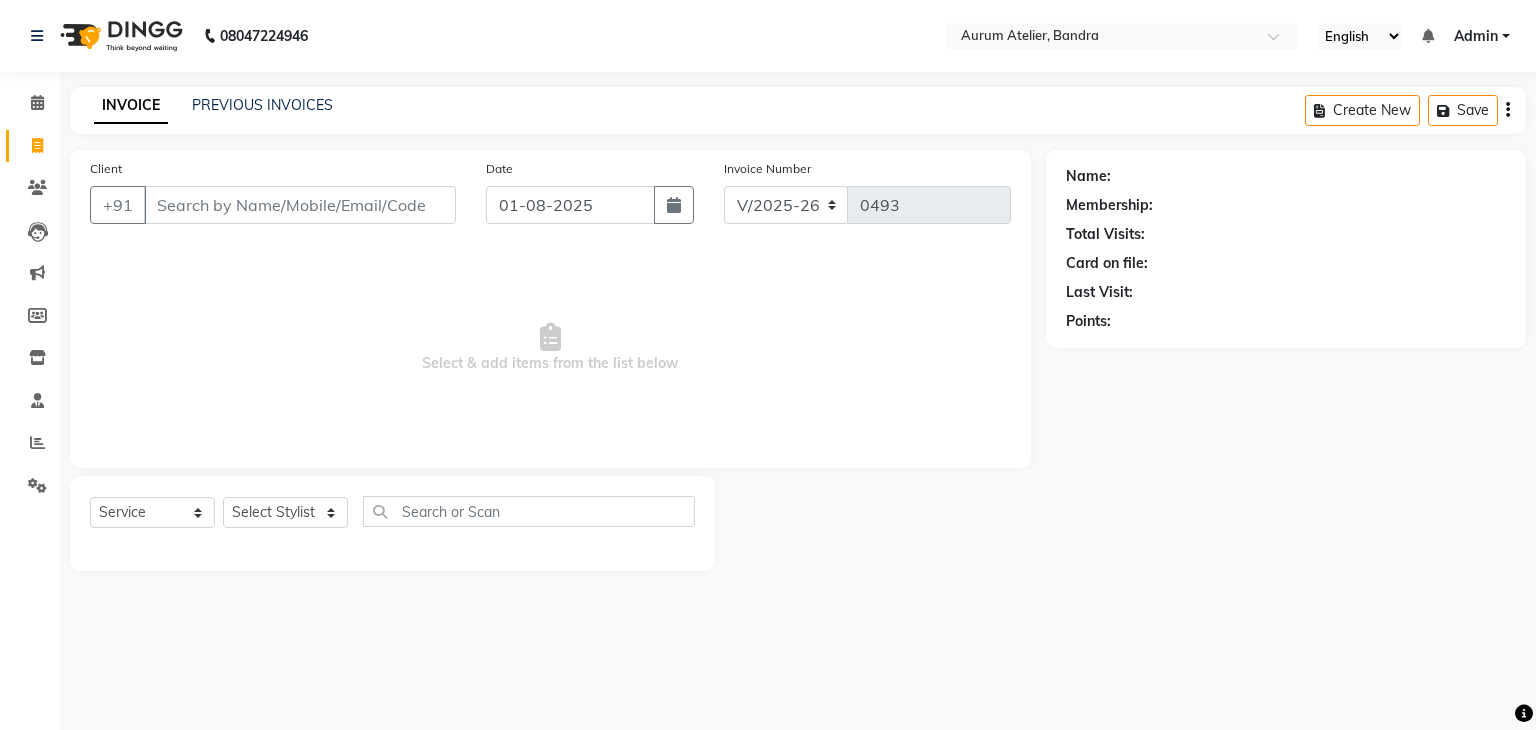 click on "Client" at bounding box center [300, 205] 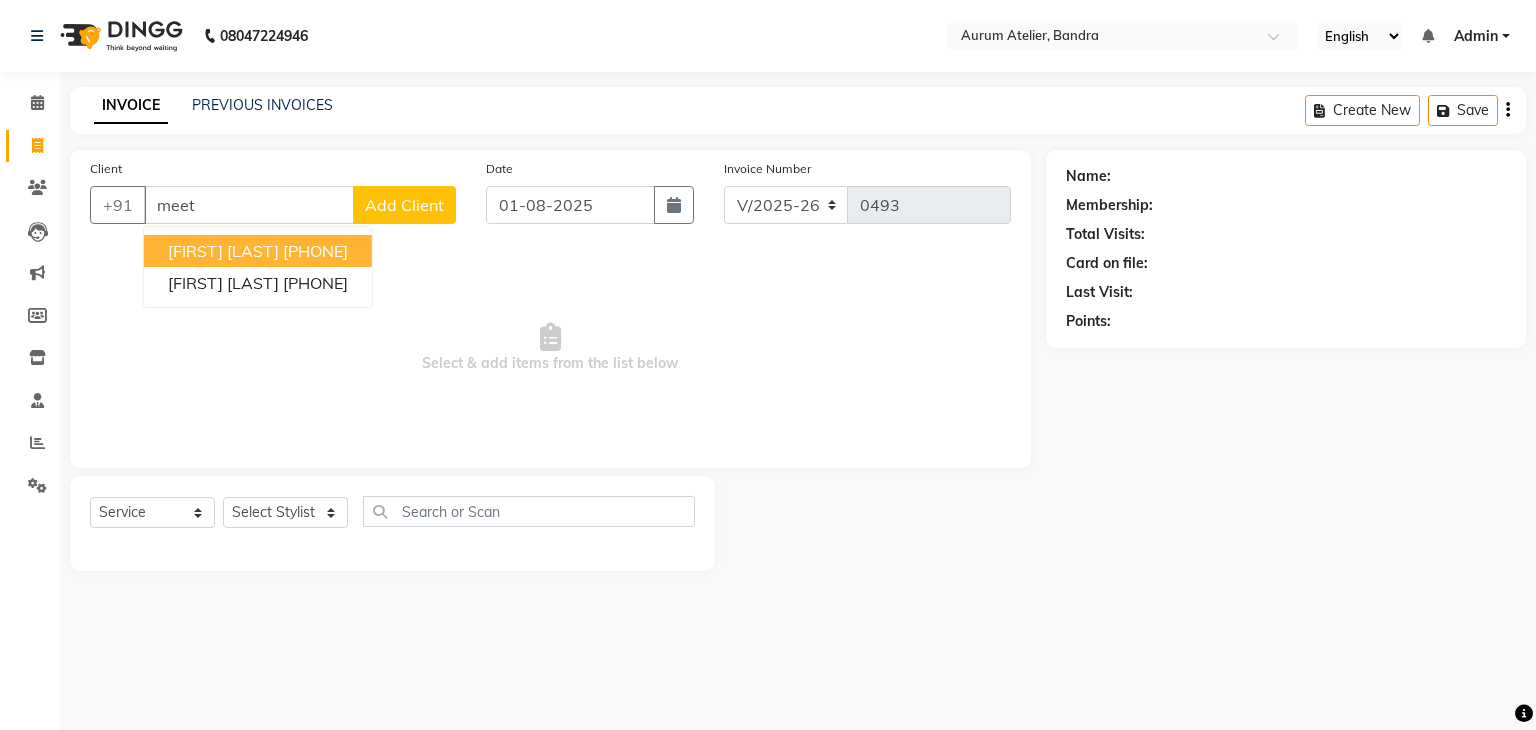 click on "[PHONE]" at bounding box center (315, 251) 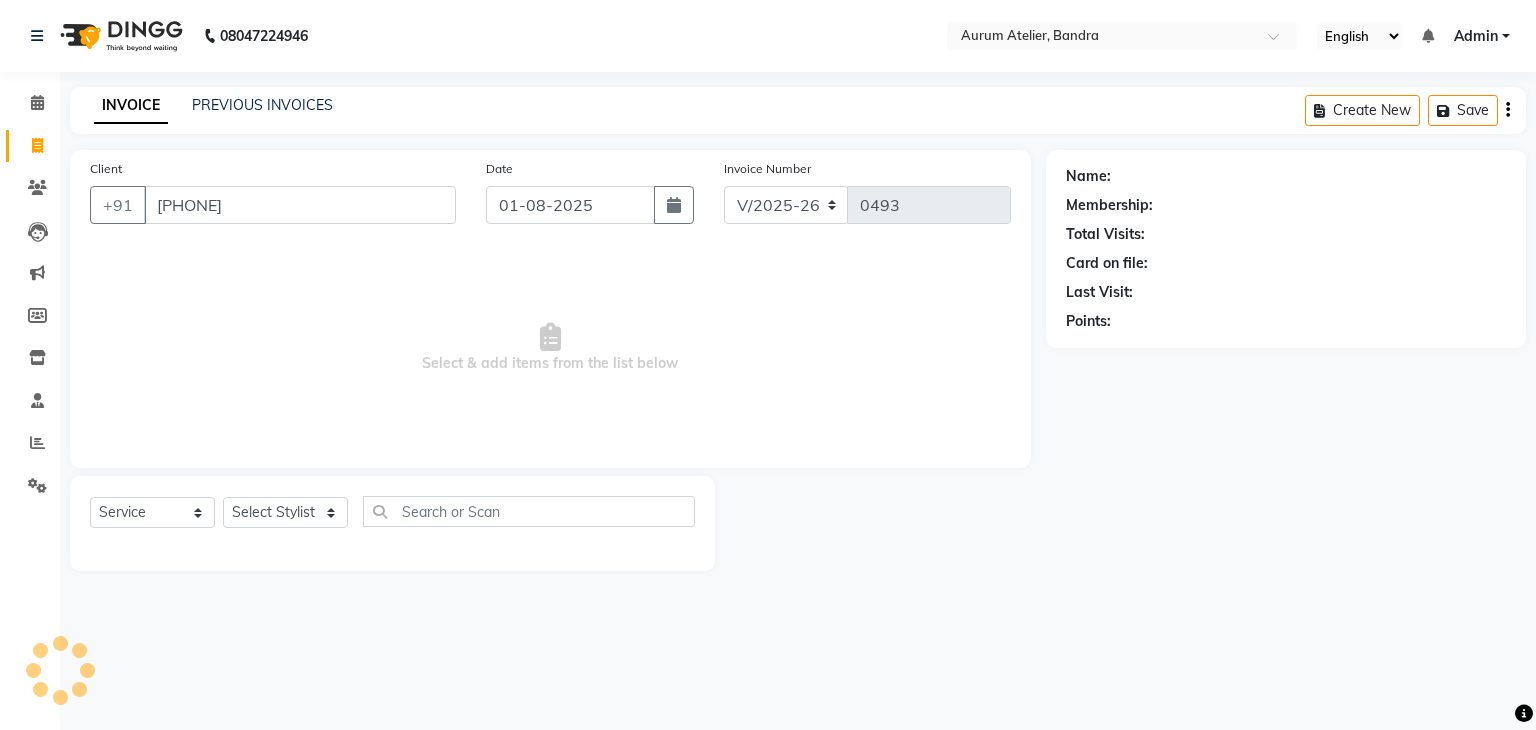 type on "[PHONE]" 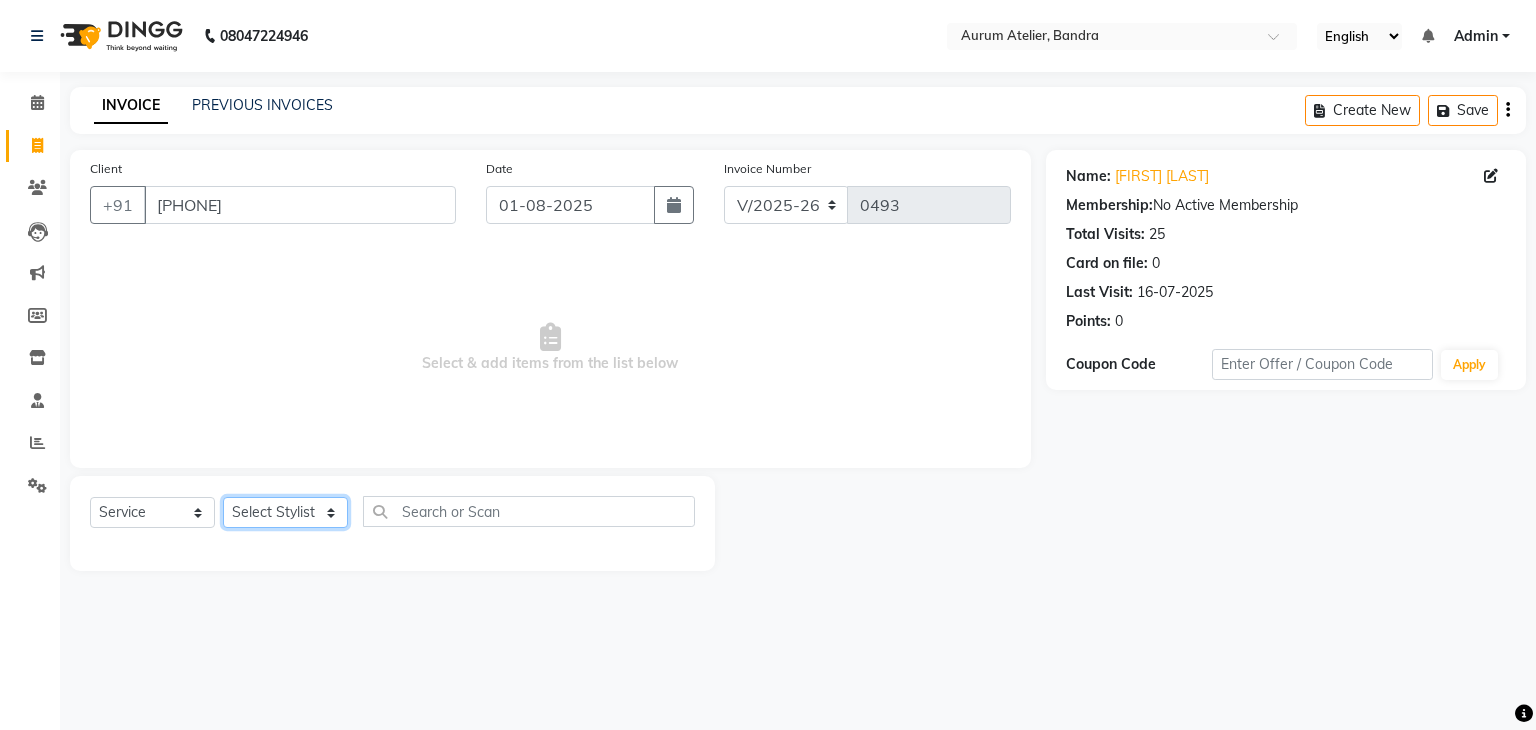 click on "Select Stylist [NAME] [NAME] [NAME] [NAME] [NAME] [NAME] [NAME] [NAME] [NAME] [NAME]" 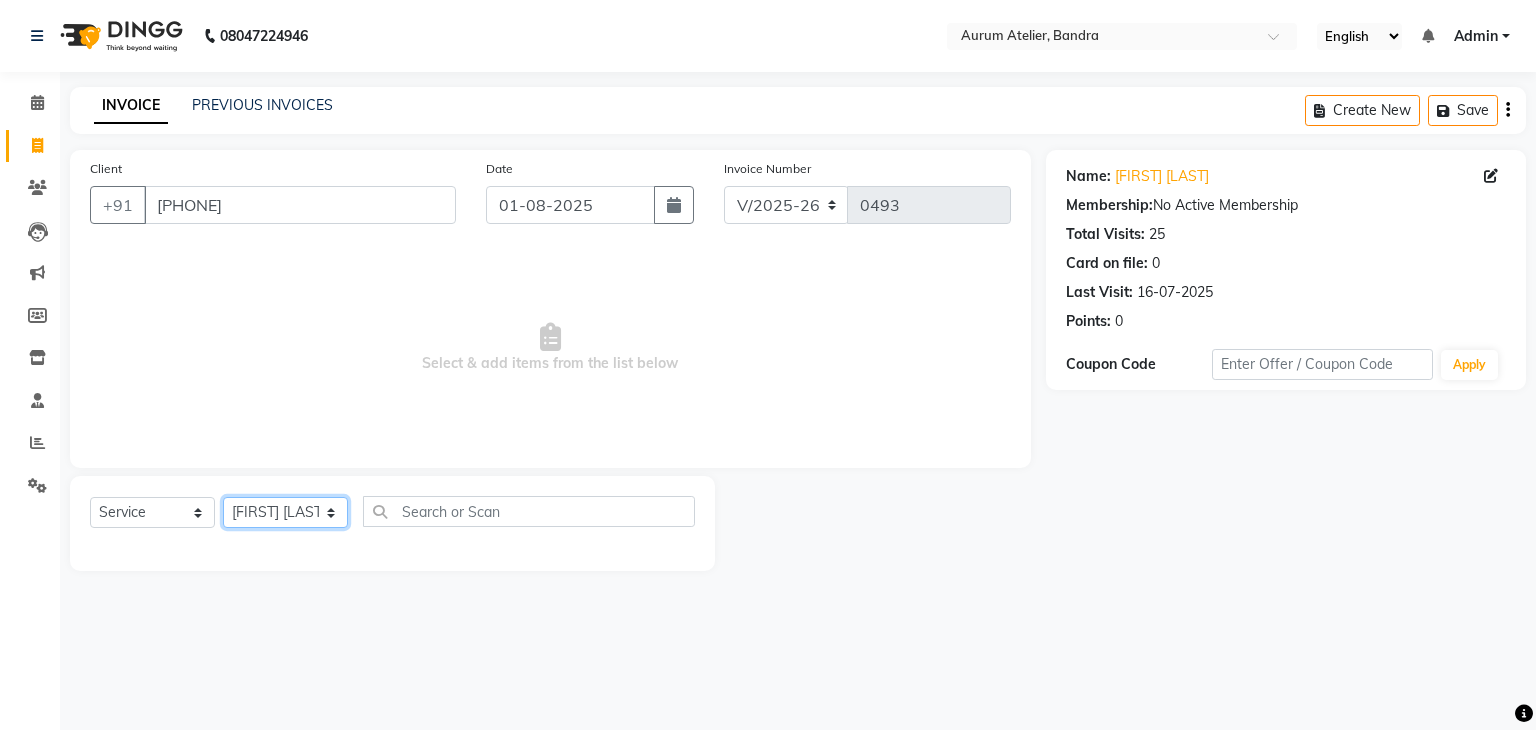 click on "Select Stylist [NAME] [NAME] [NAME] [NAME] [NAME] [NAME] [NAME] [NAME] [NAME] [NAME]" 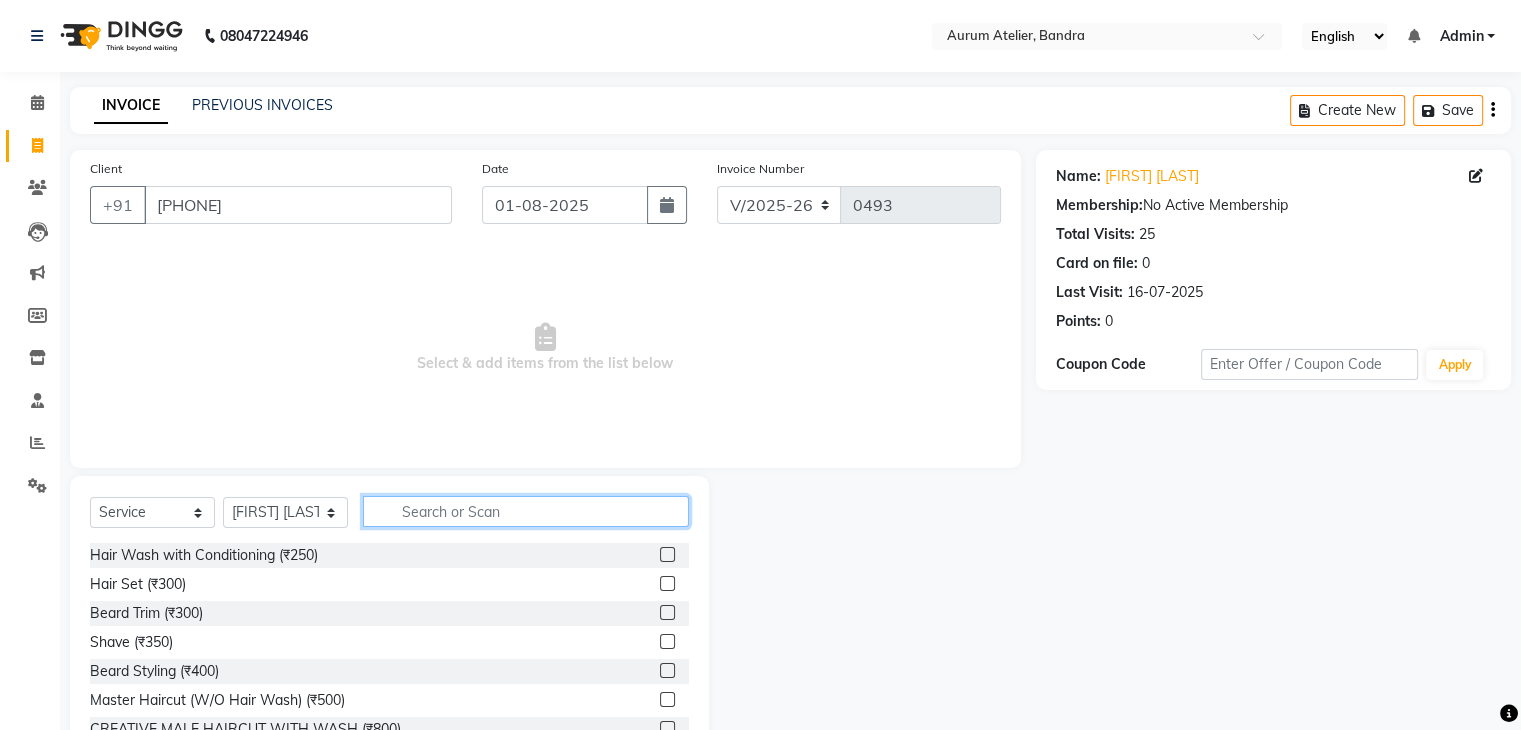 click 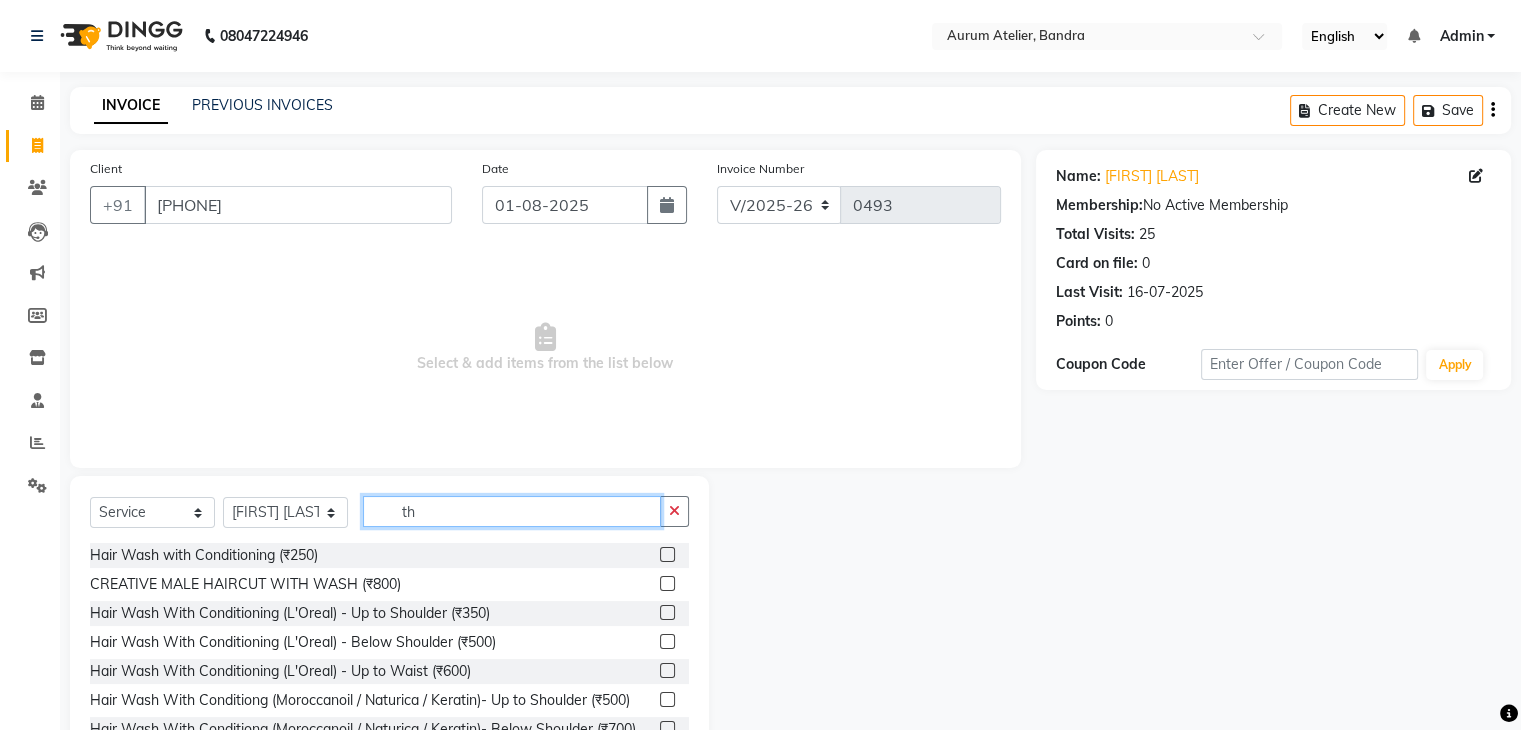 type on "t" 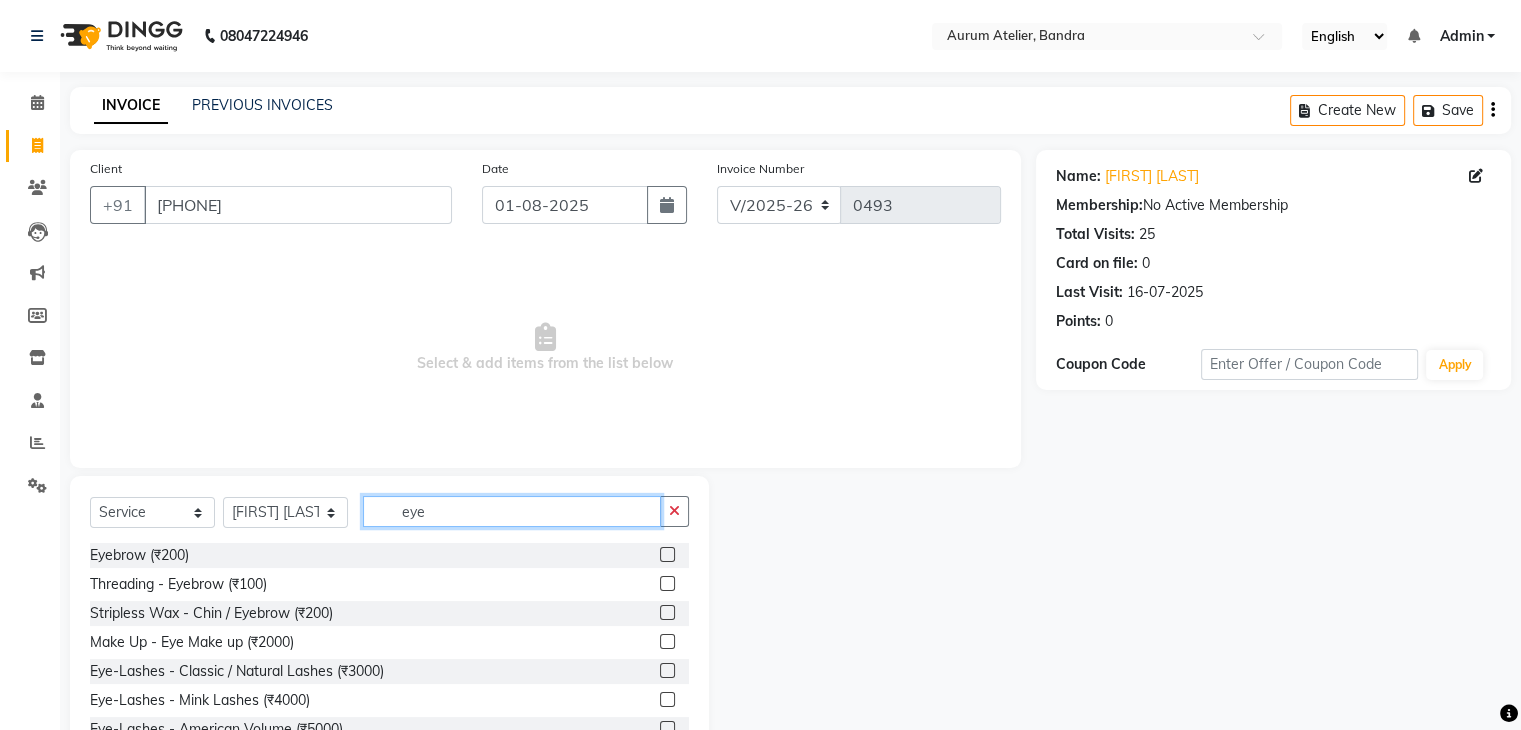 type on "eye" 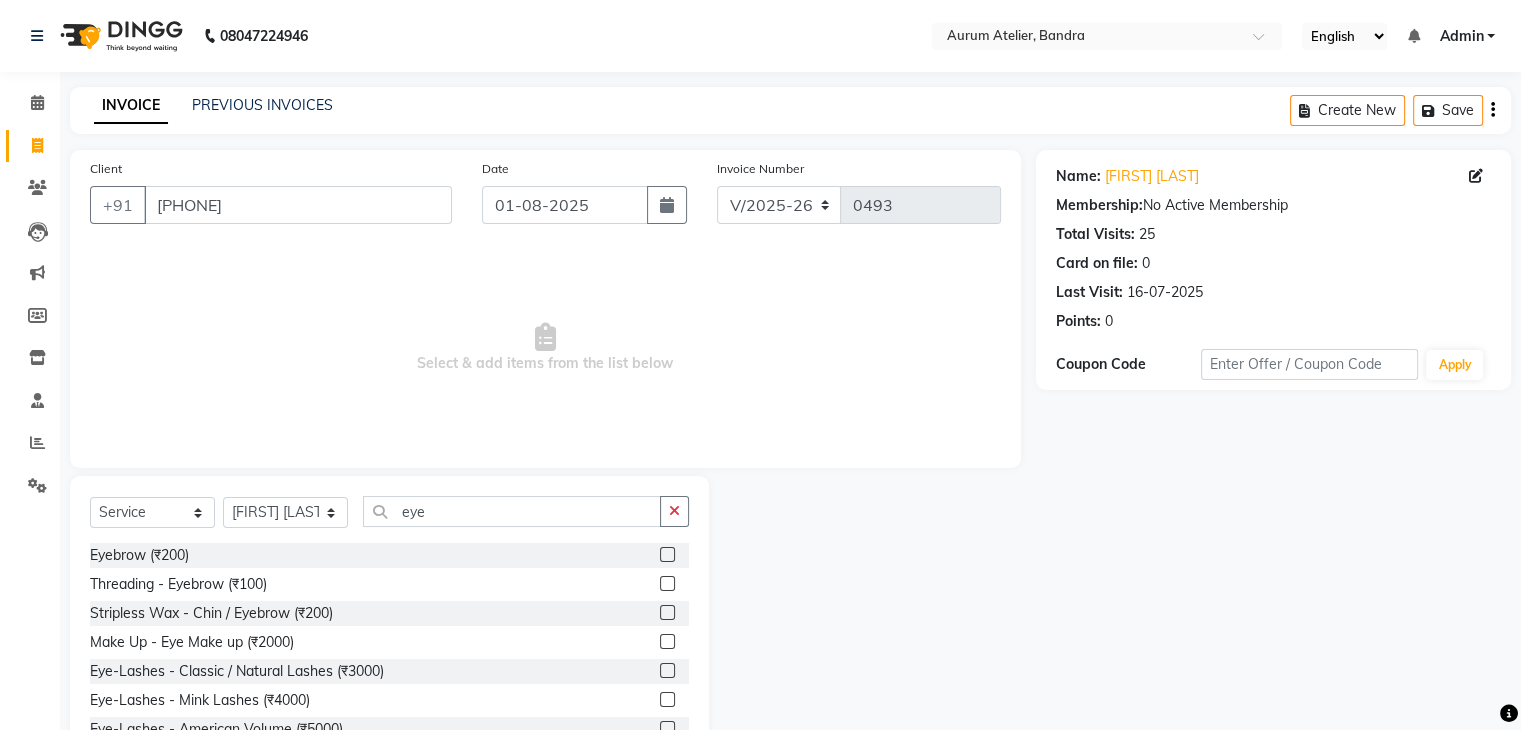 click 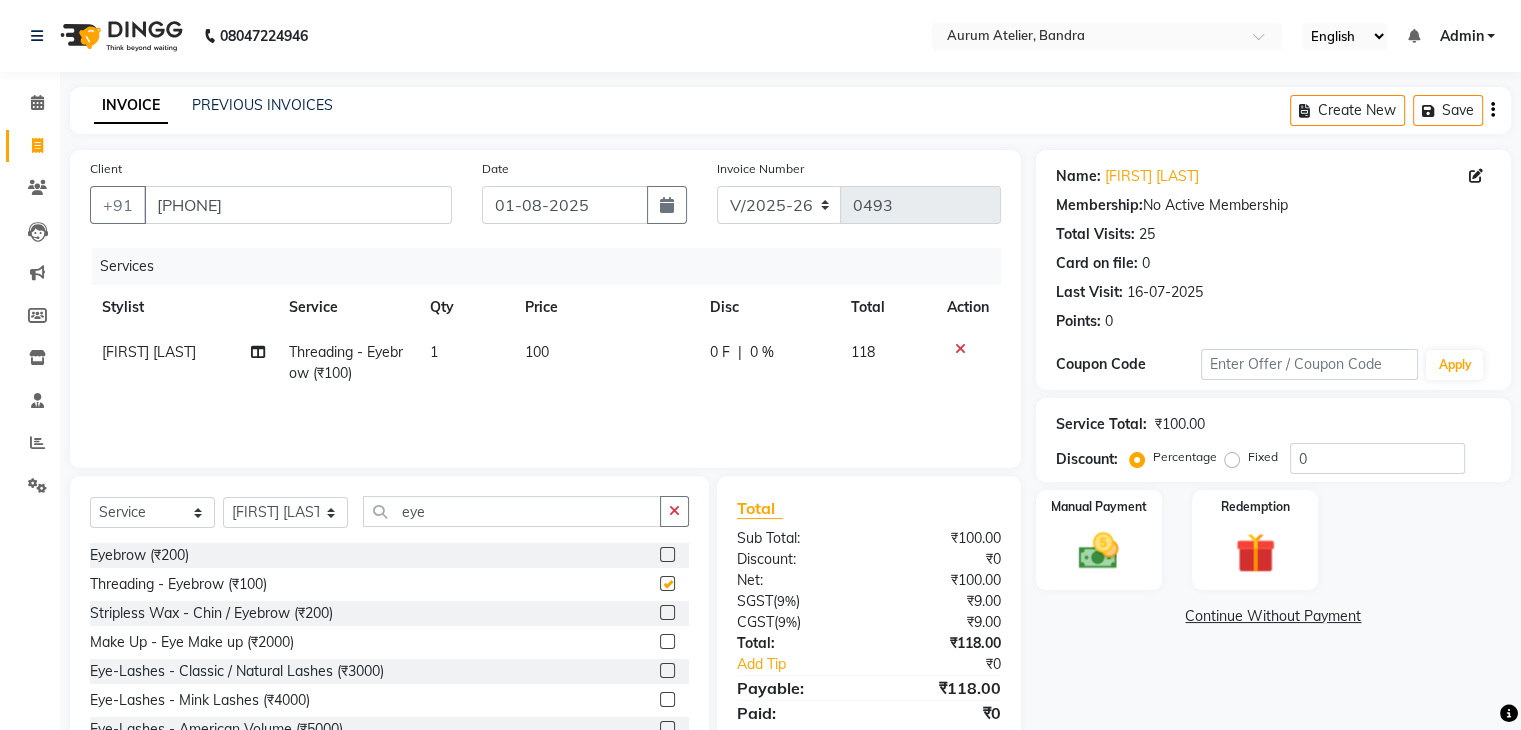 checkbox on "false" 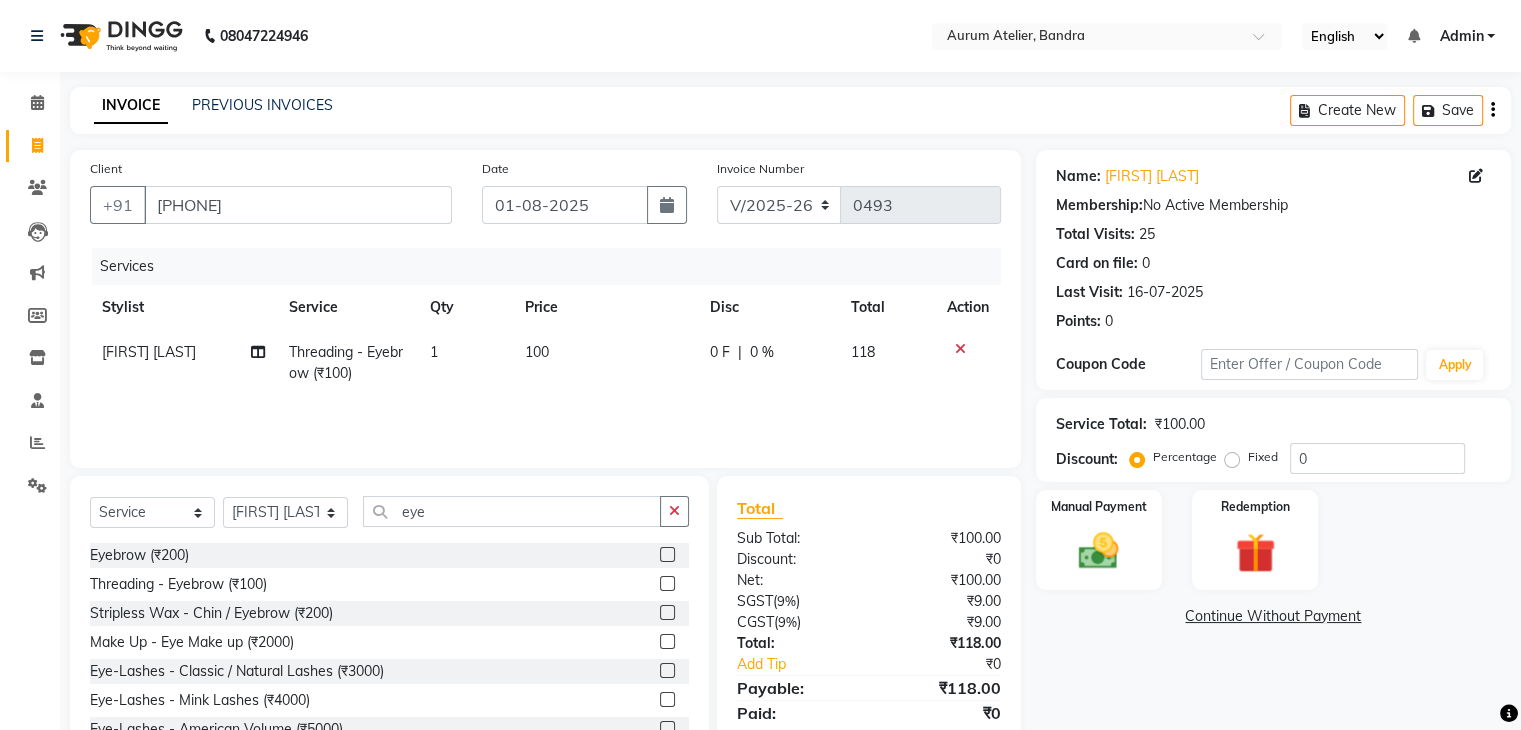 click on "100" 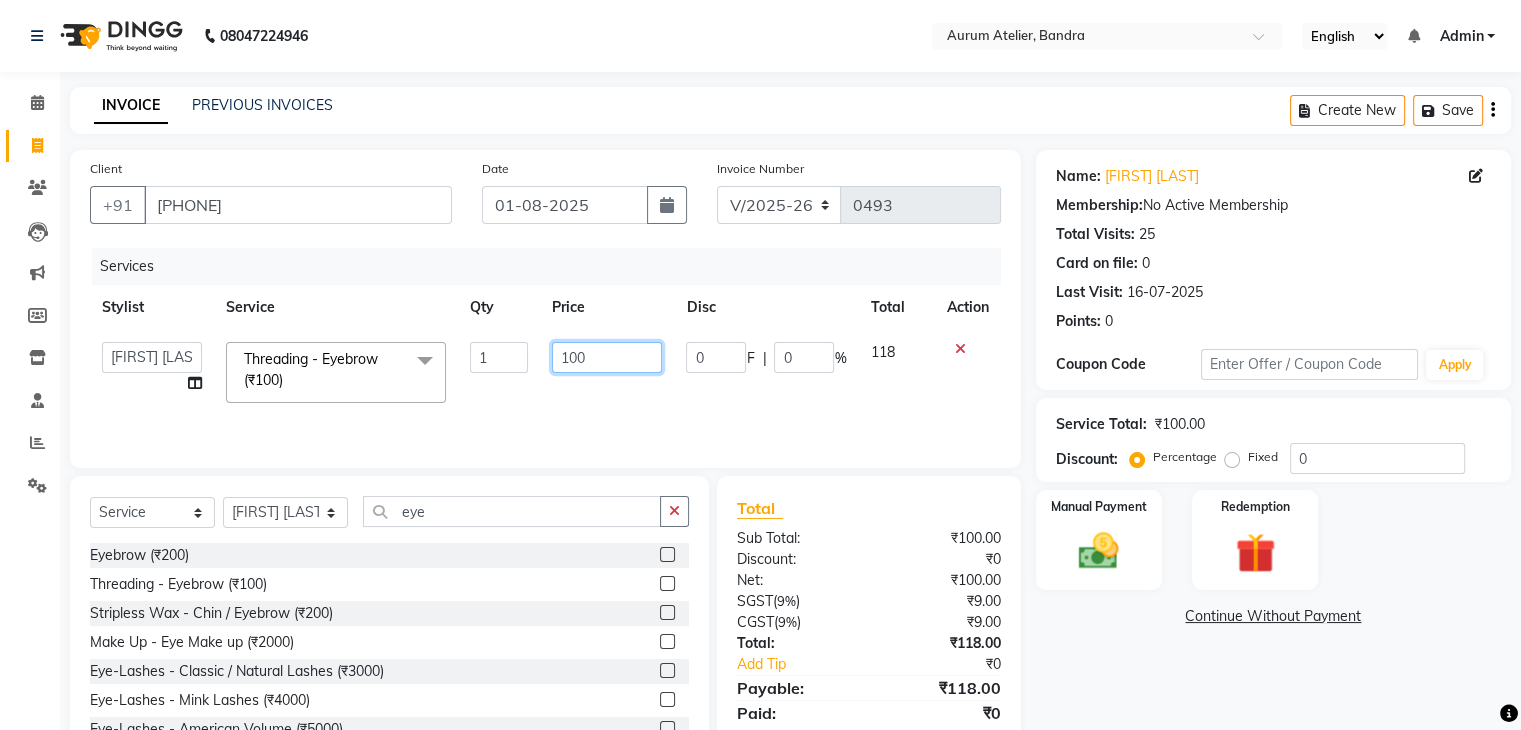 click on "100" 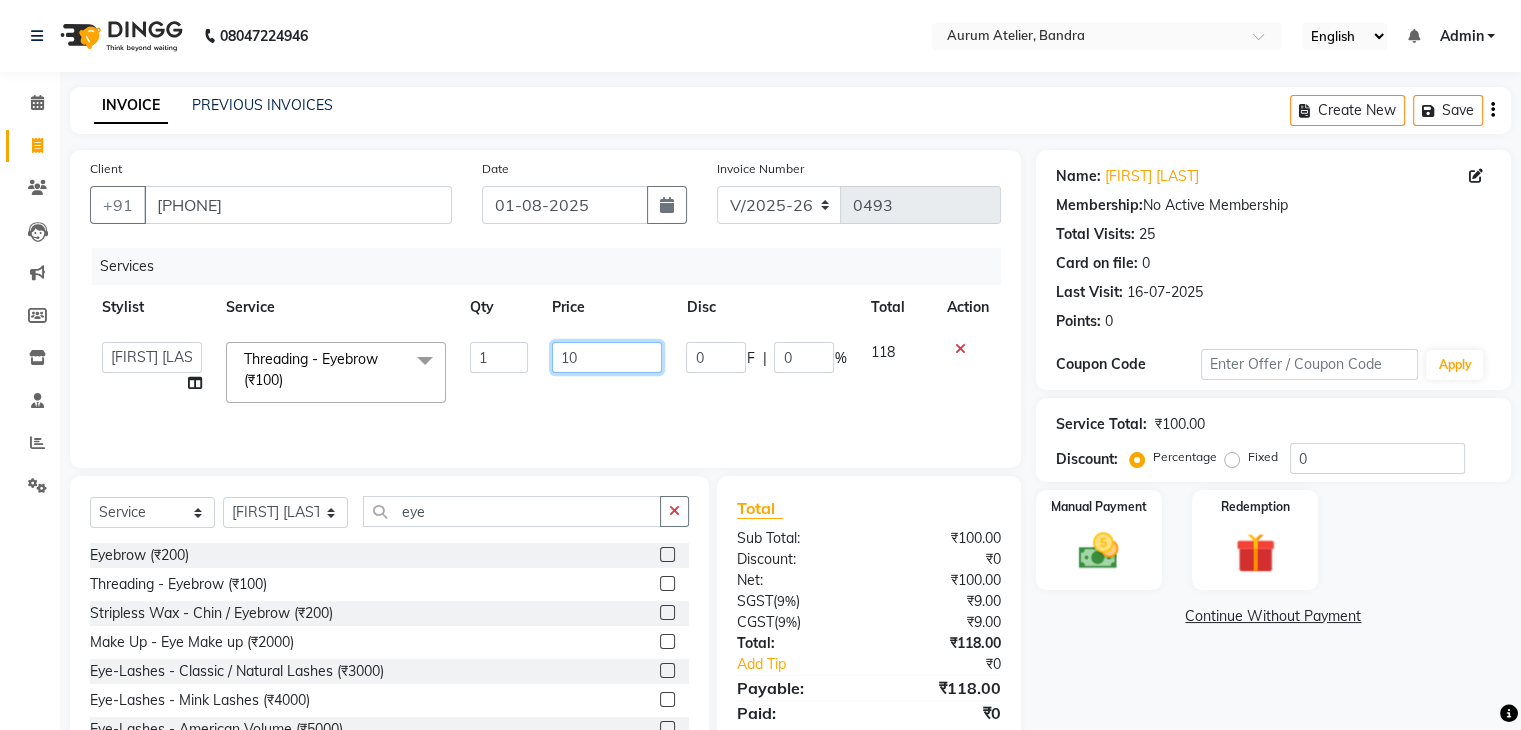 type on "1" 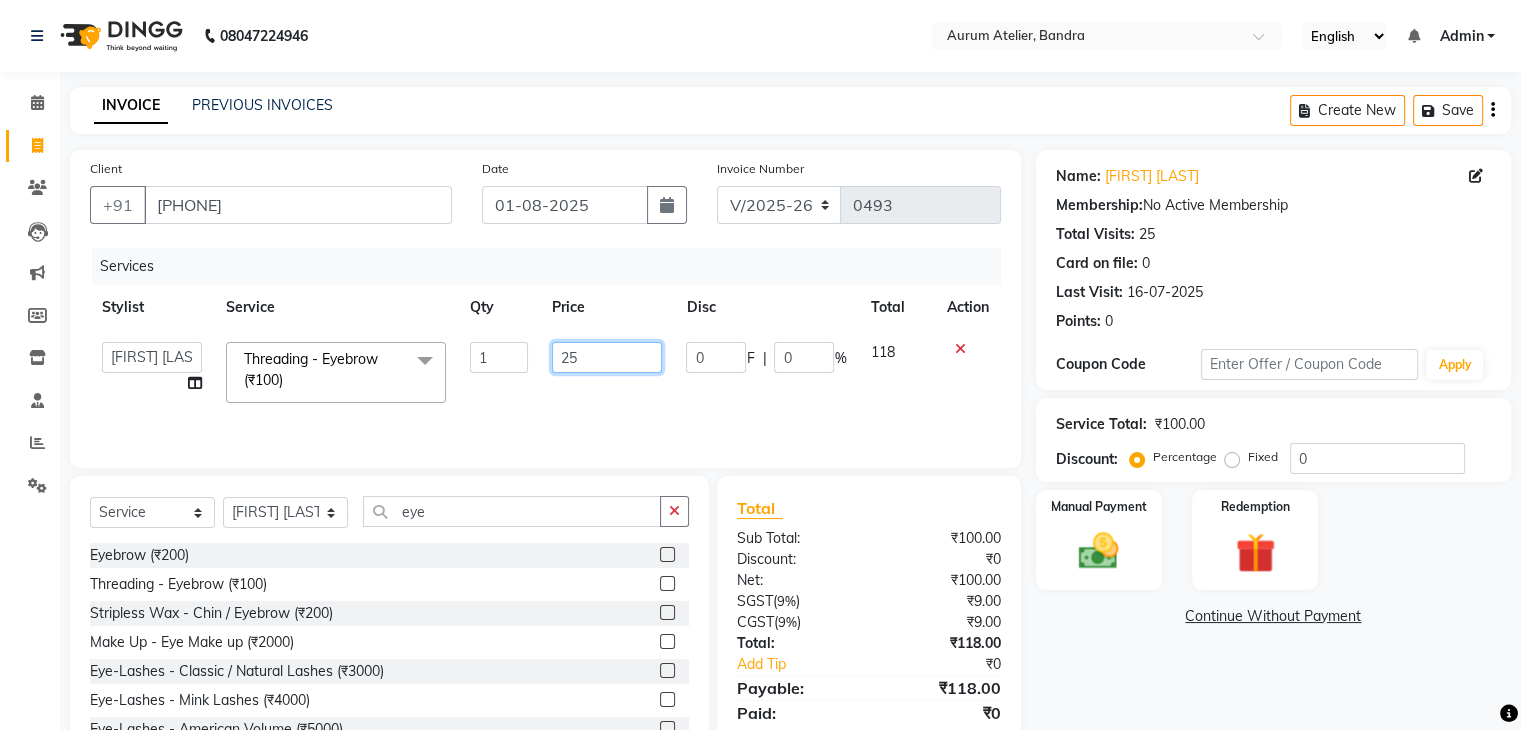 type on "250" 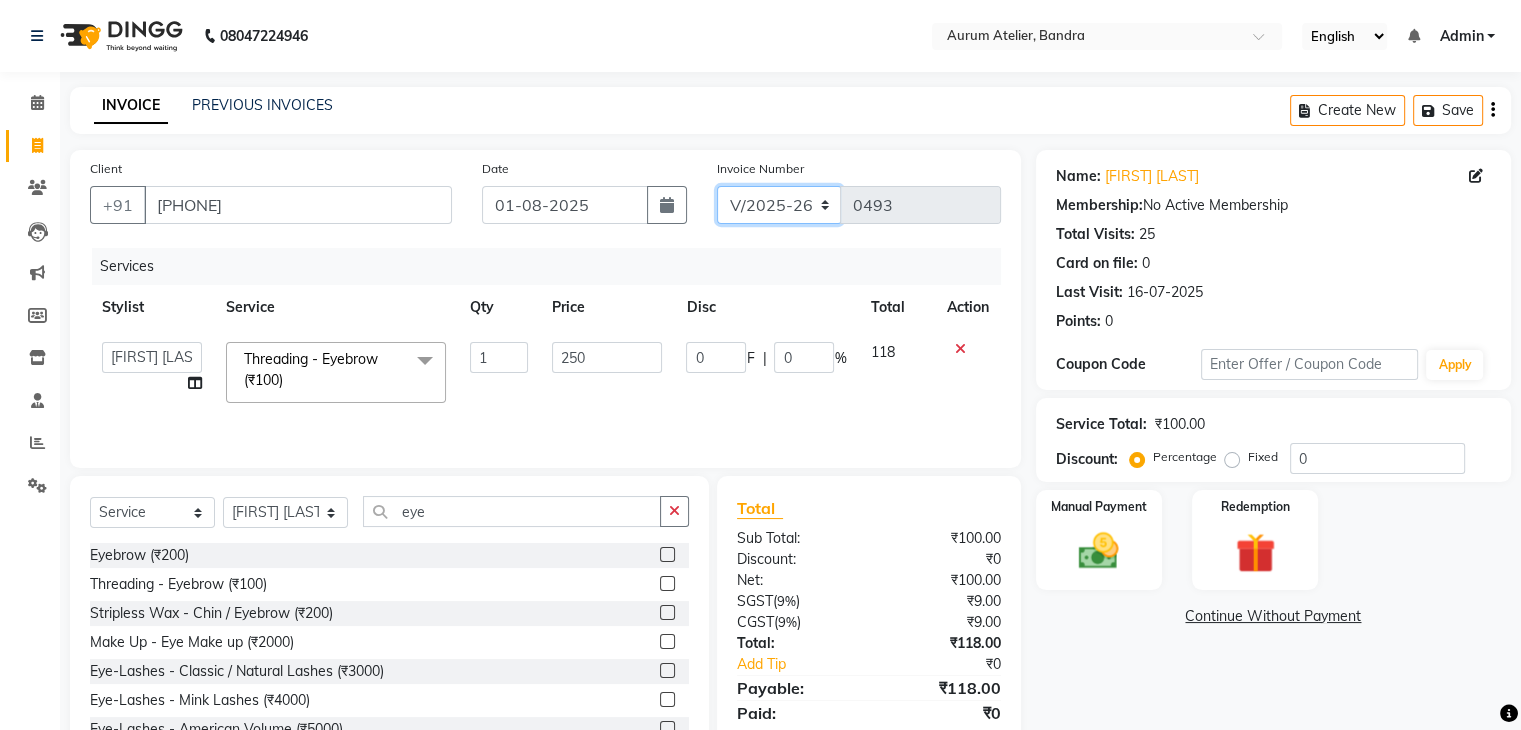 click on "C/2025-26 V/2025 V/2025-26" 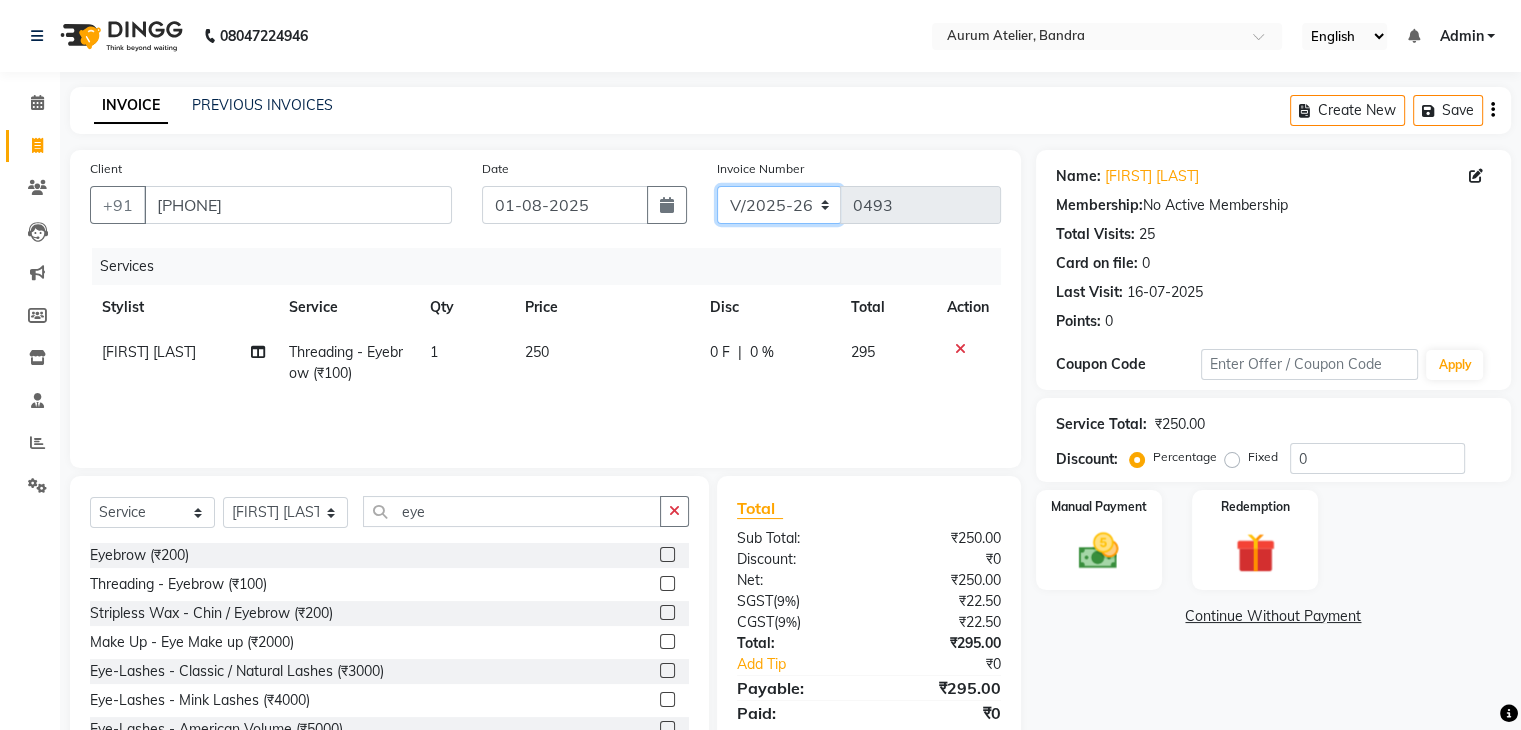 select on "7590" 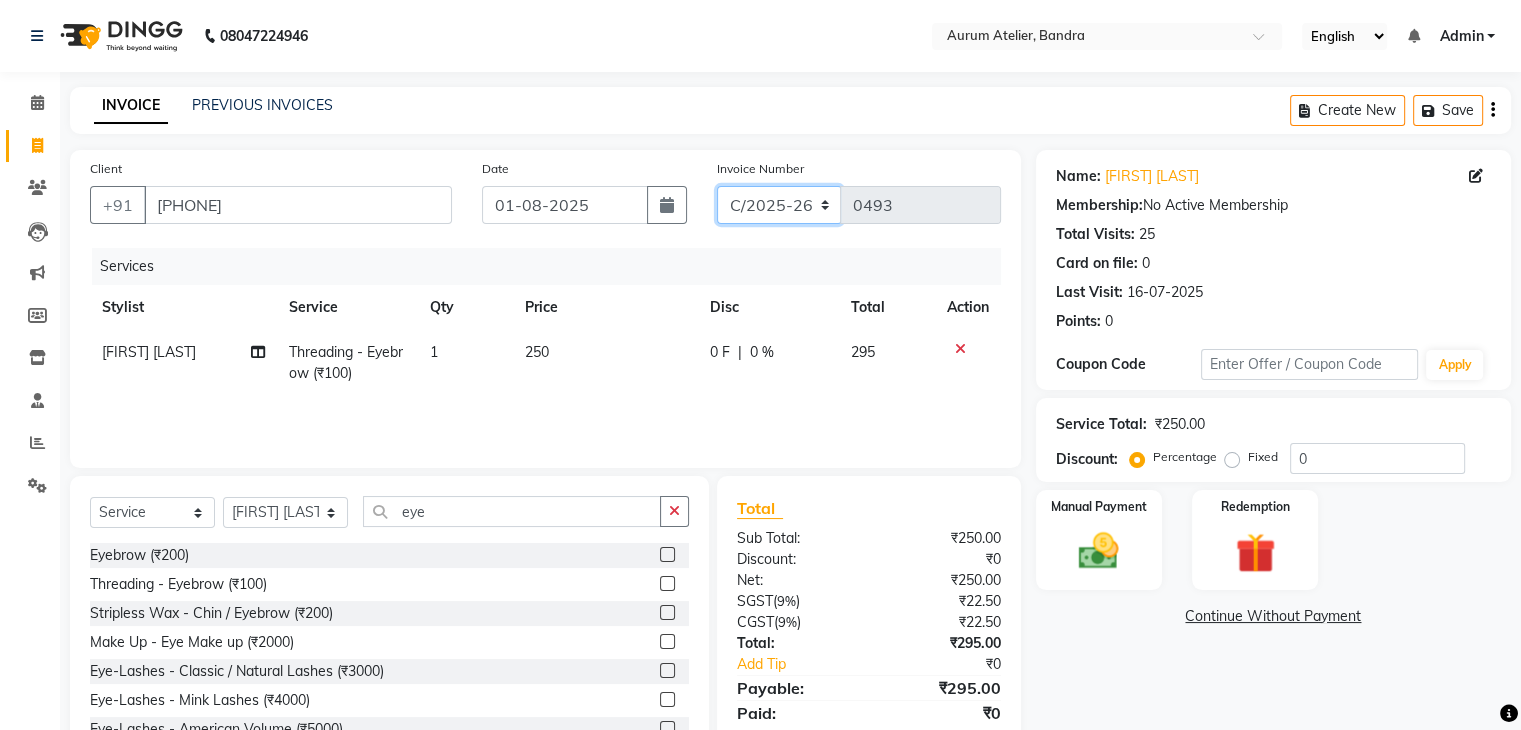 click on "C/2025-26 V/2025 V/2025-26" 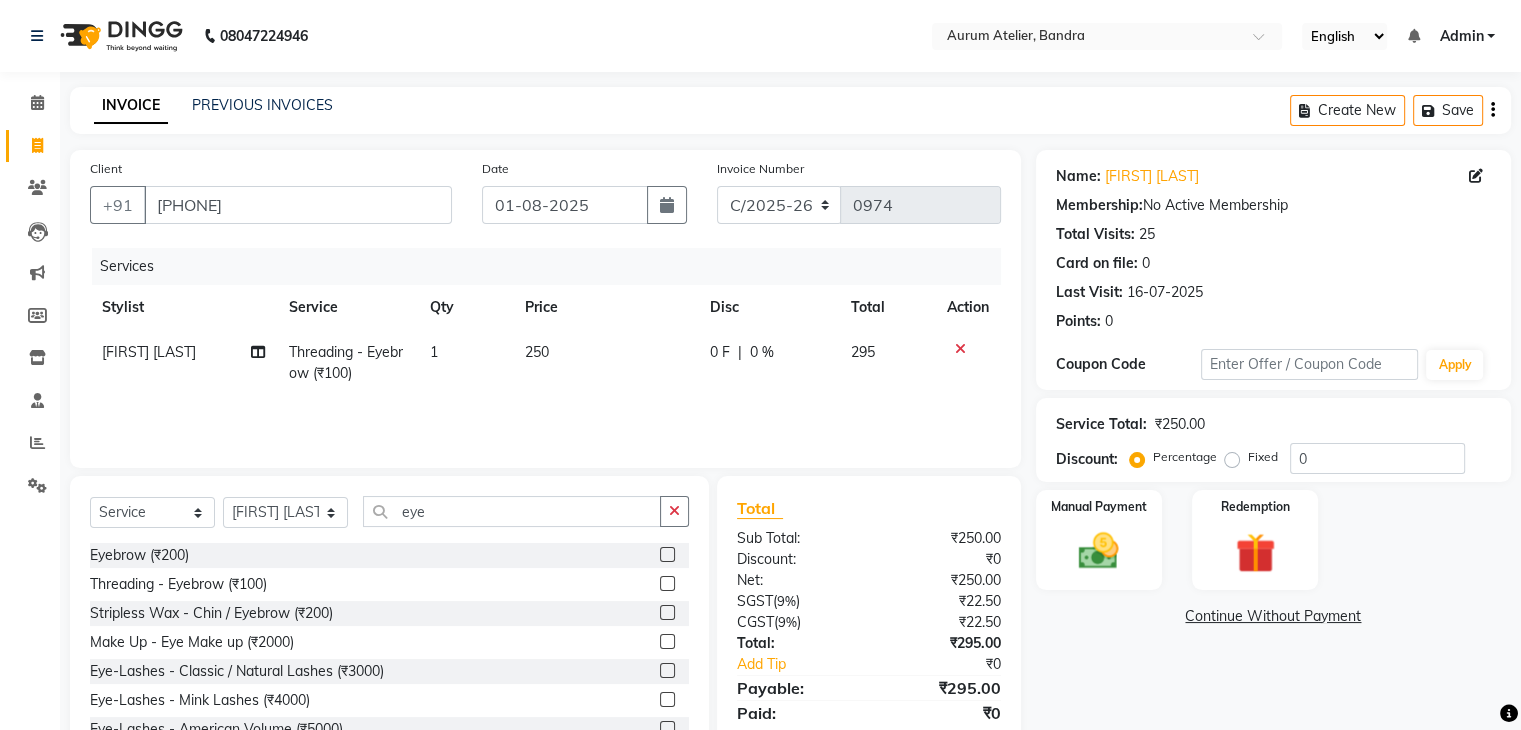 drag, startPoint x: 1494, startPoint y: 112, endPoint x: 1472, endPoint y: 137, distance: 33.30165 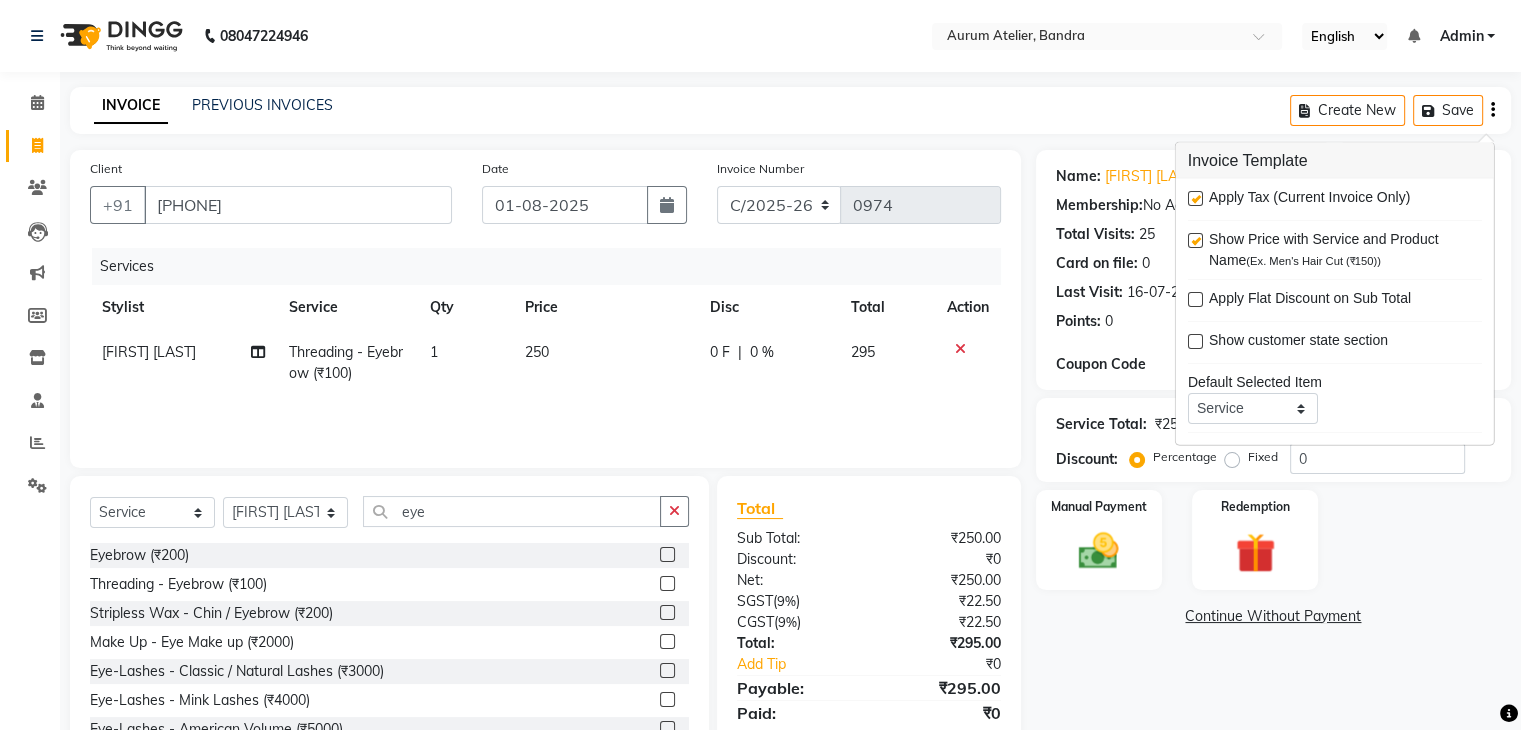drag, startPoint x: 1192, startPoint y: 194, endPoint x: 1189, endPoint y: 214, distance: 20.22375 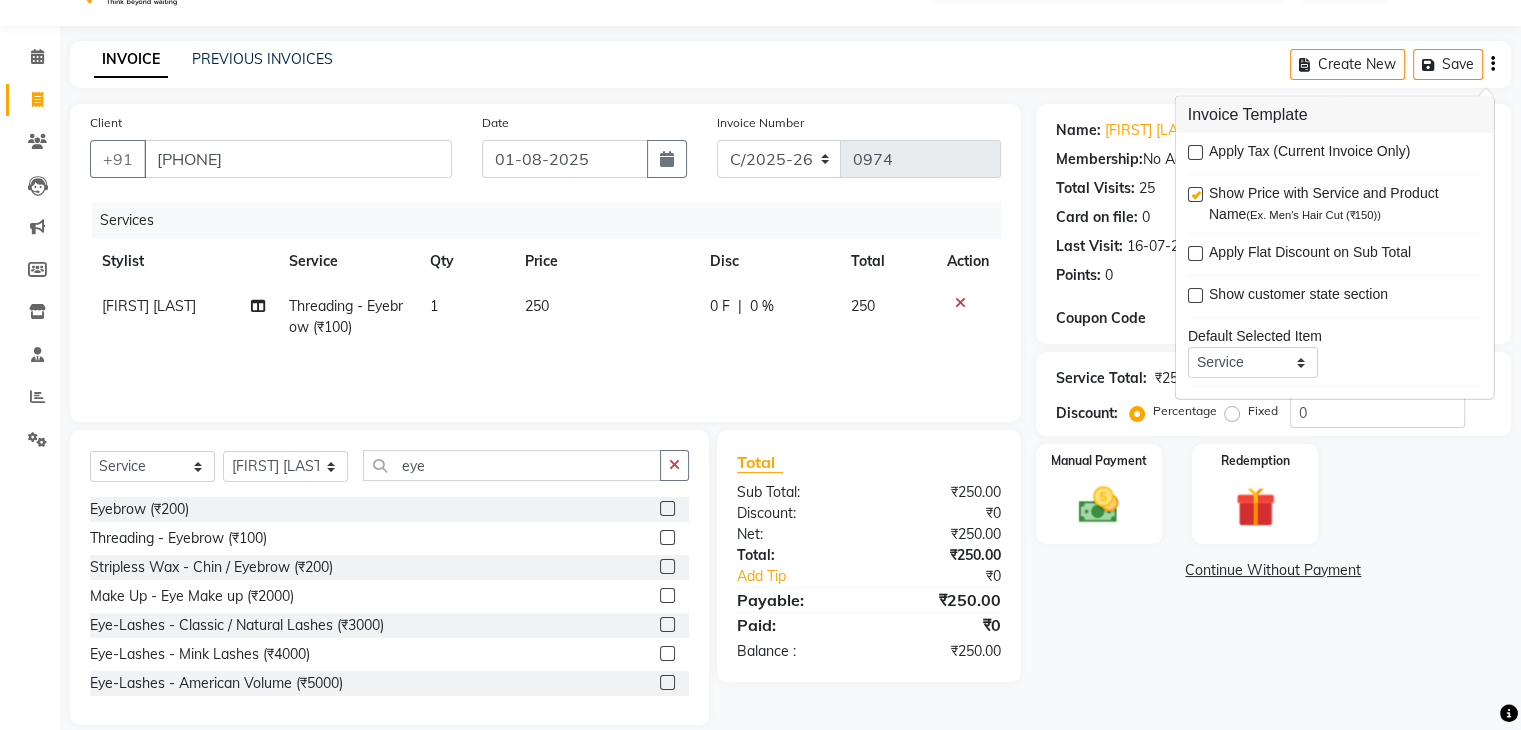 scroll, scrollTop: 72, scrollLeft: 0, axis: vertical 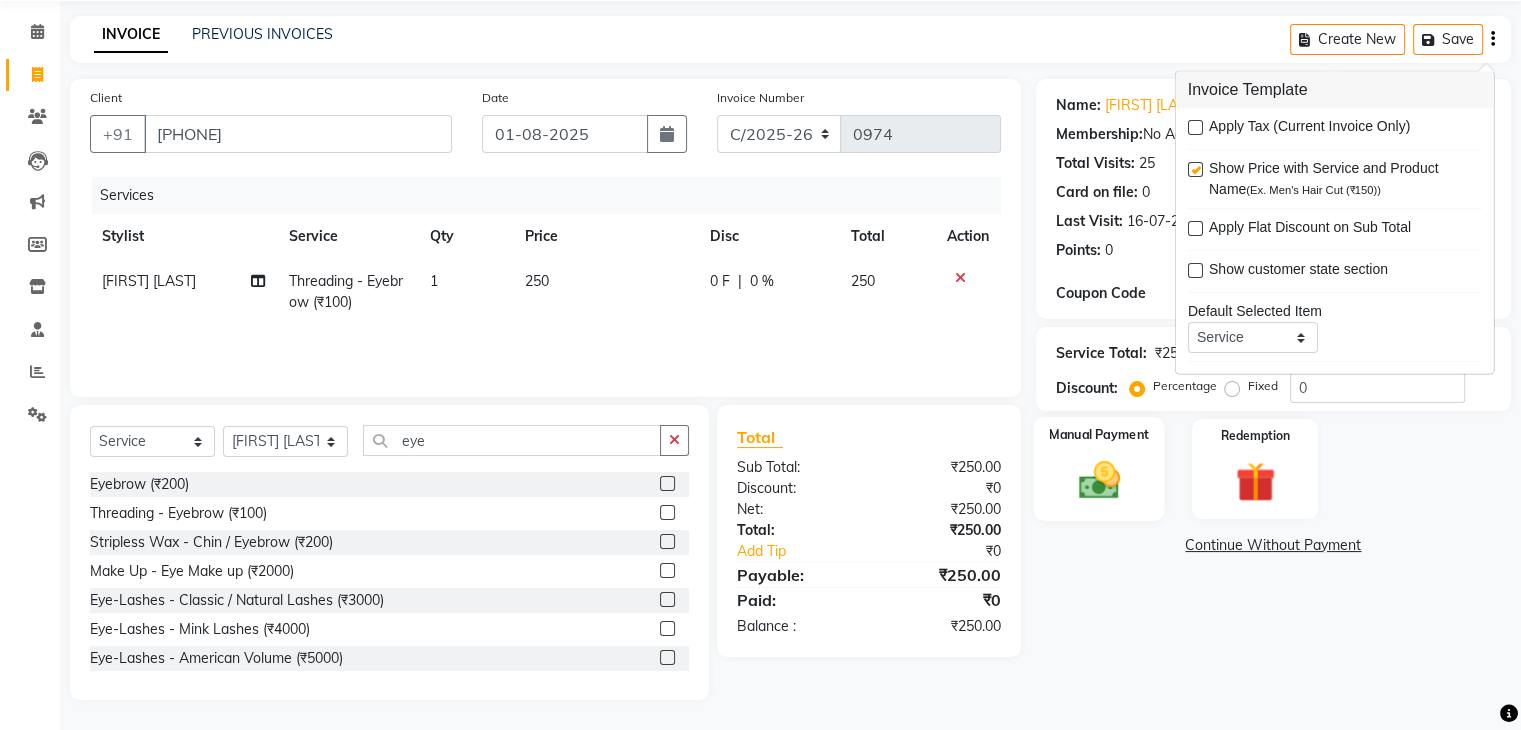 click 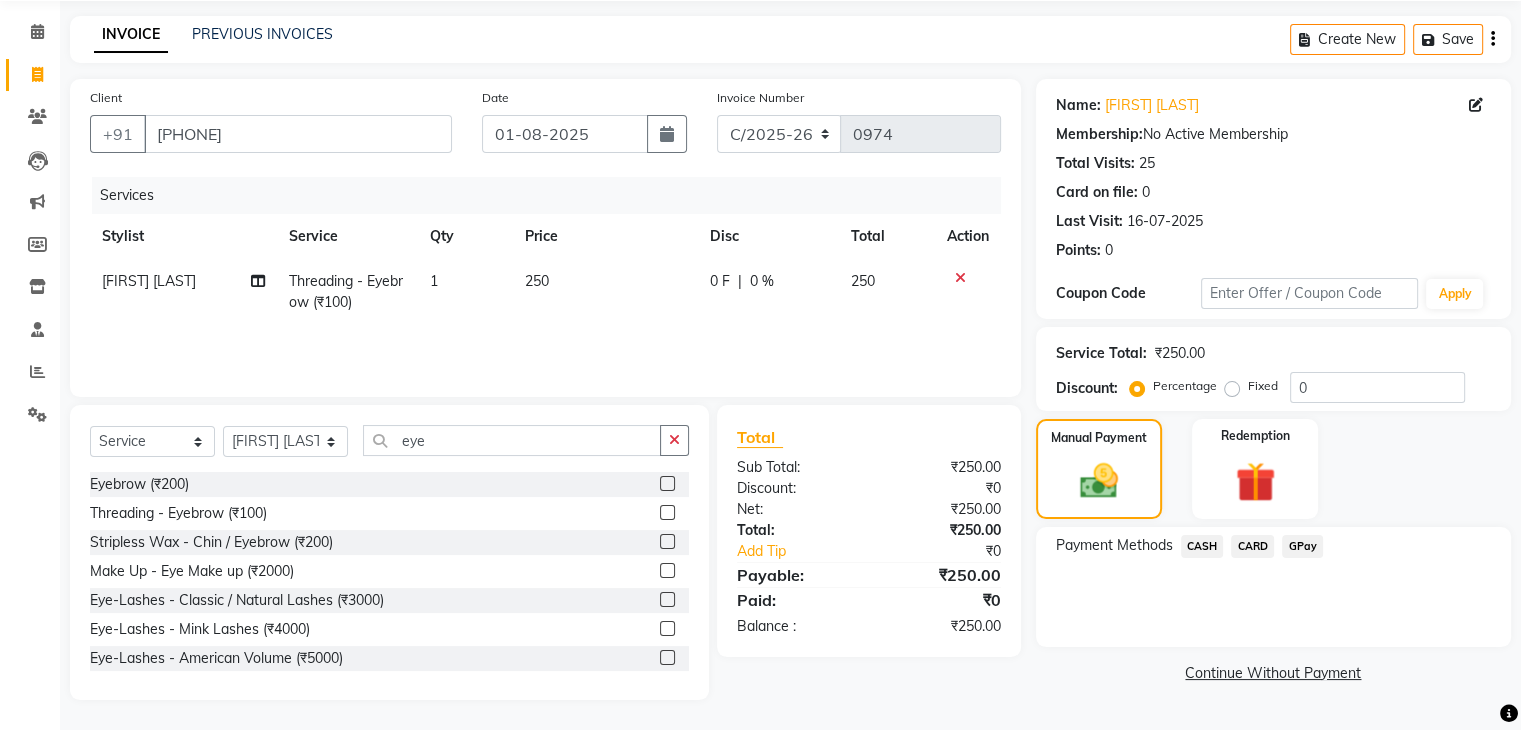 click on "CASH" 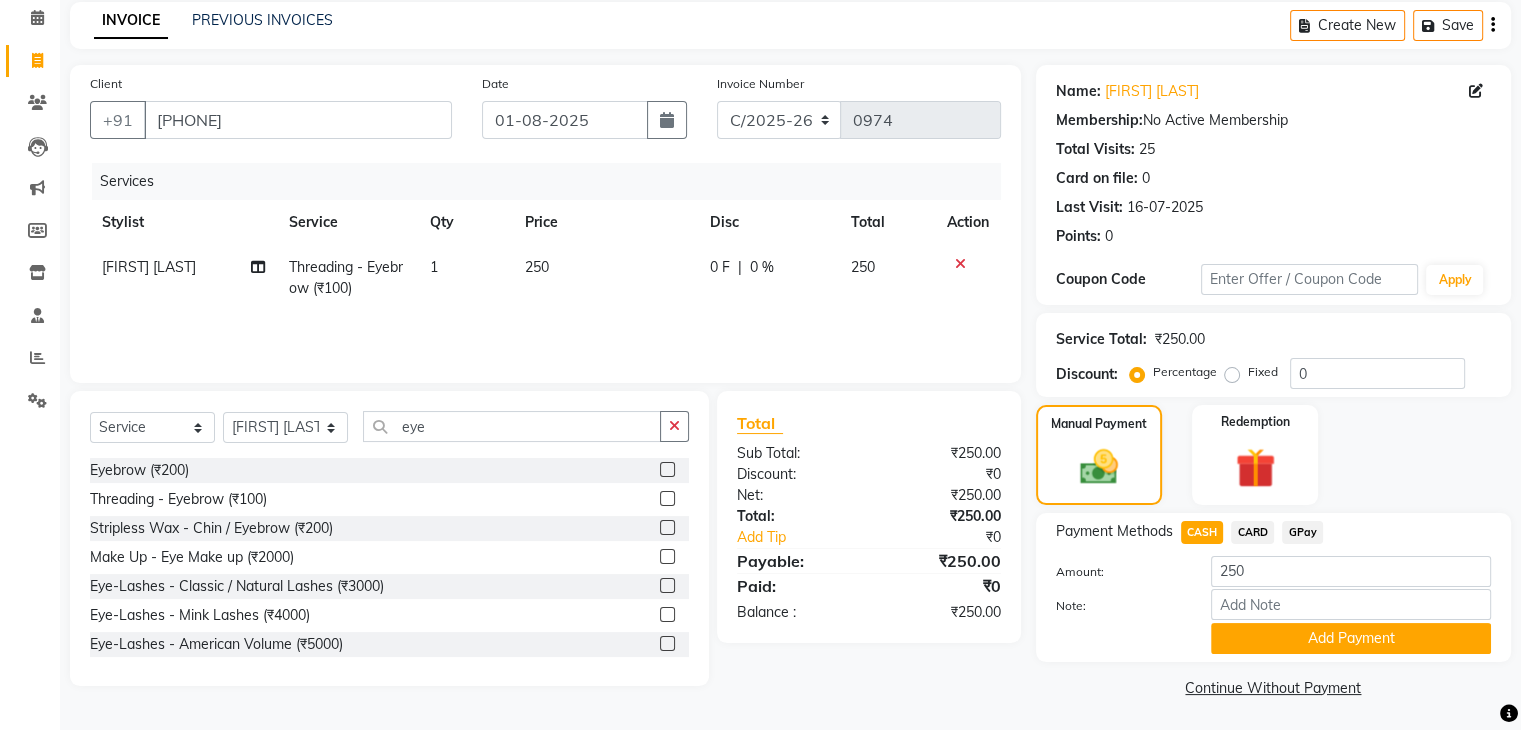 scroll, scrollTop: 89, scrollLeft: 0, axis: vertical 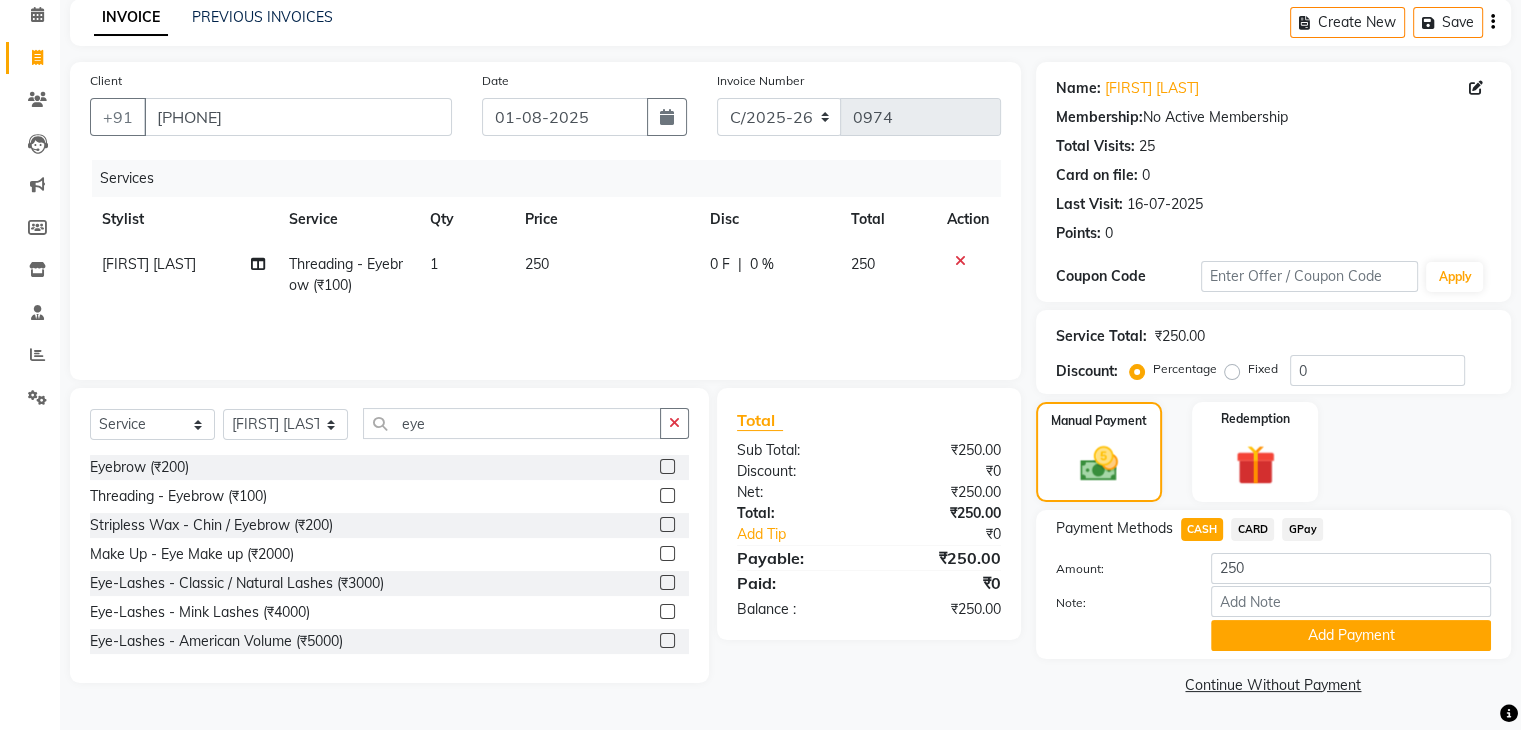 click on "250" 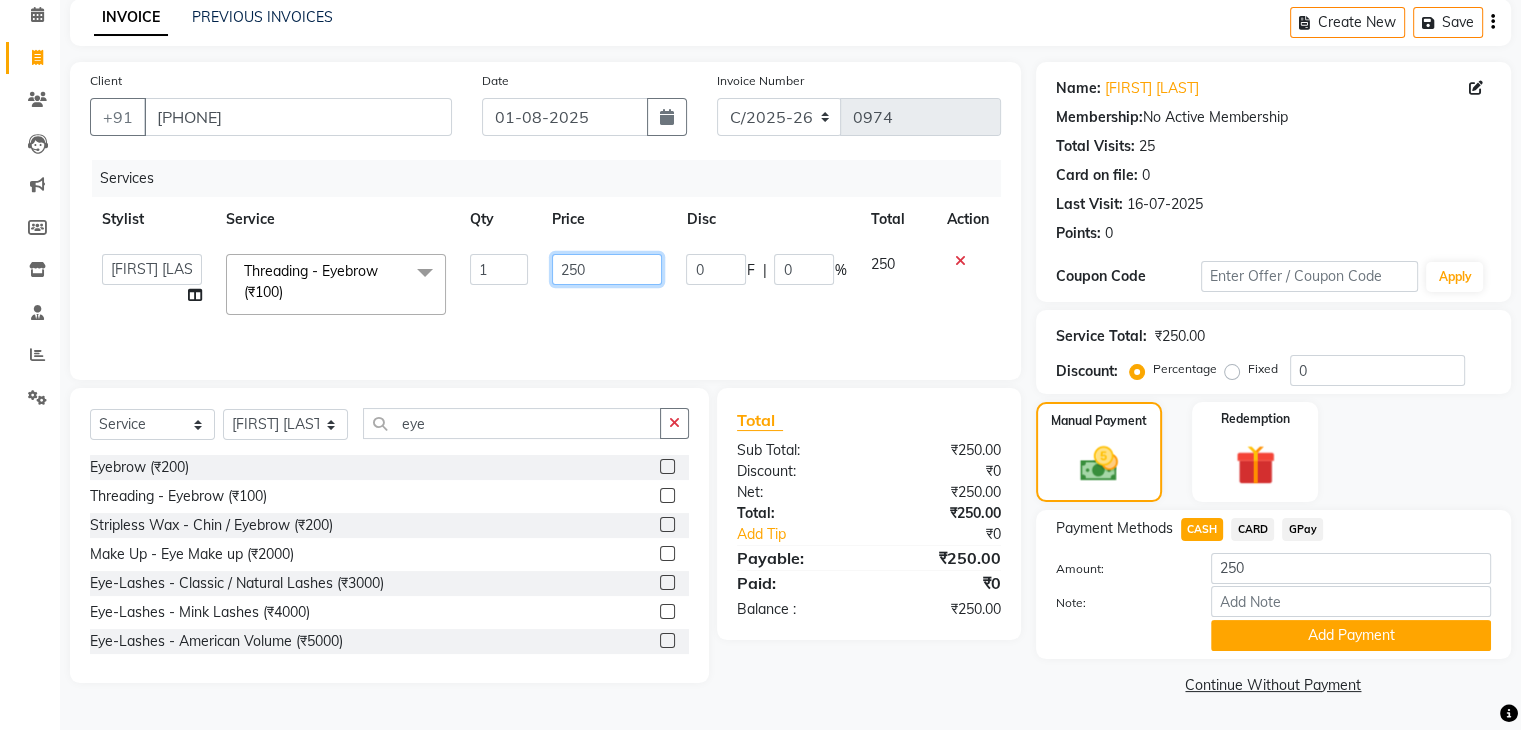 click on "250" 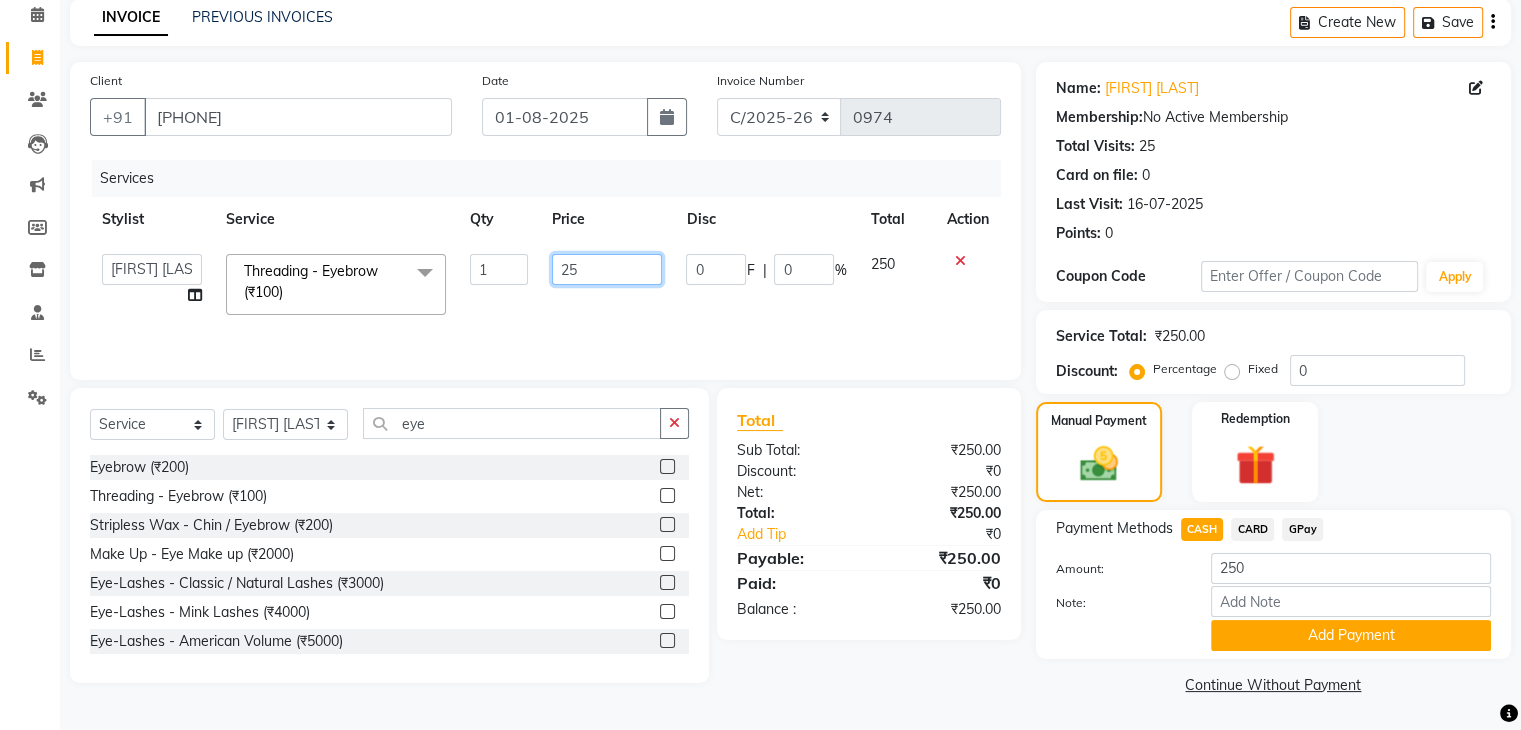 type on "2" 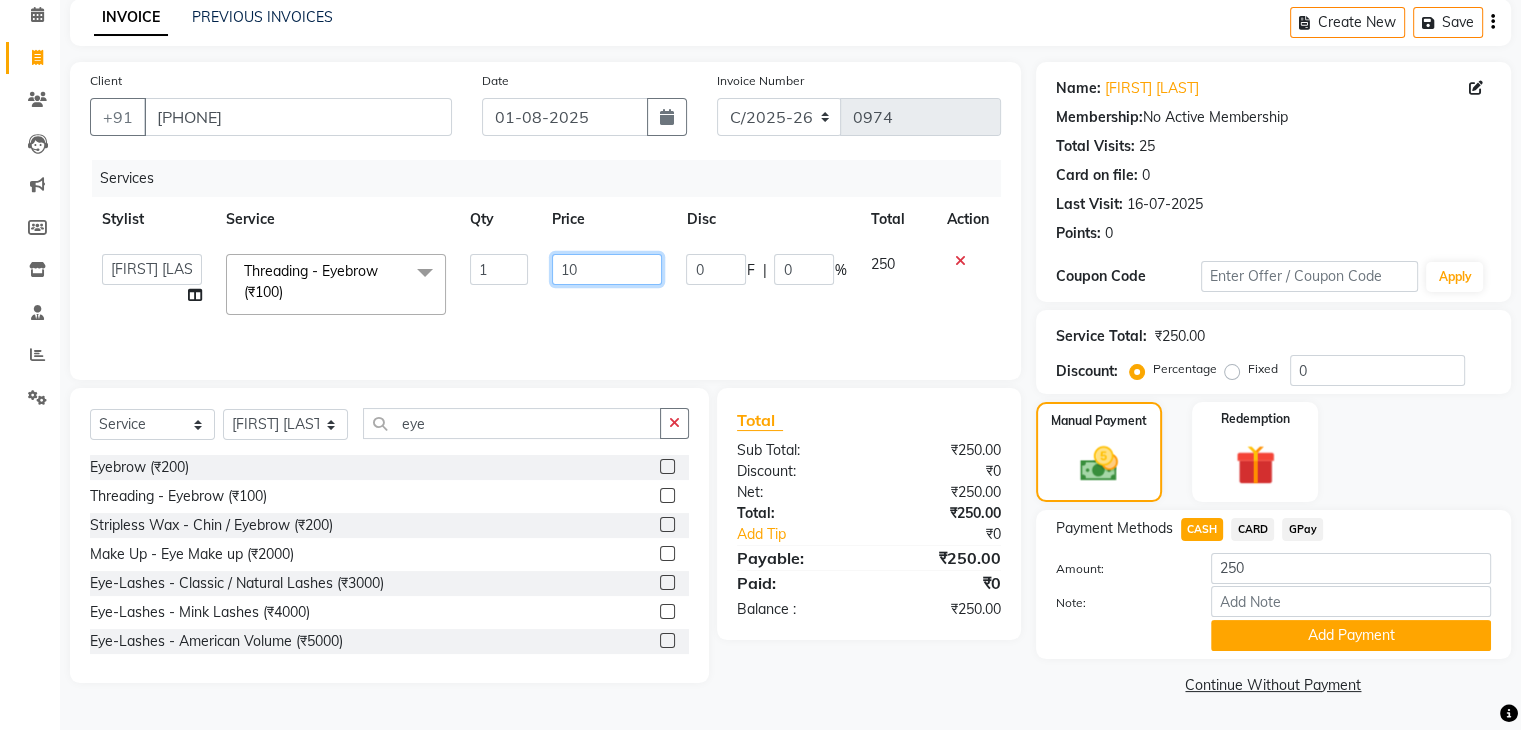type on "100" 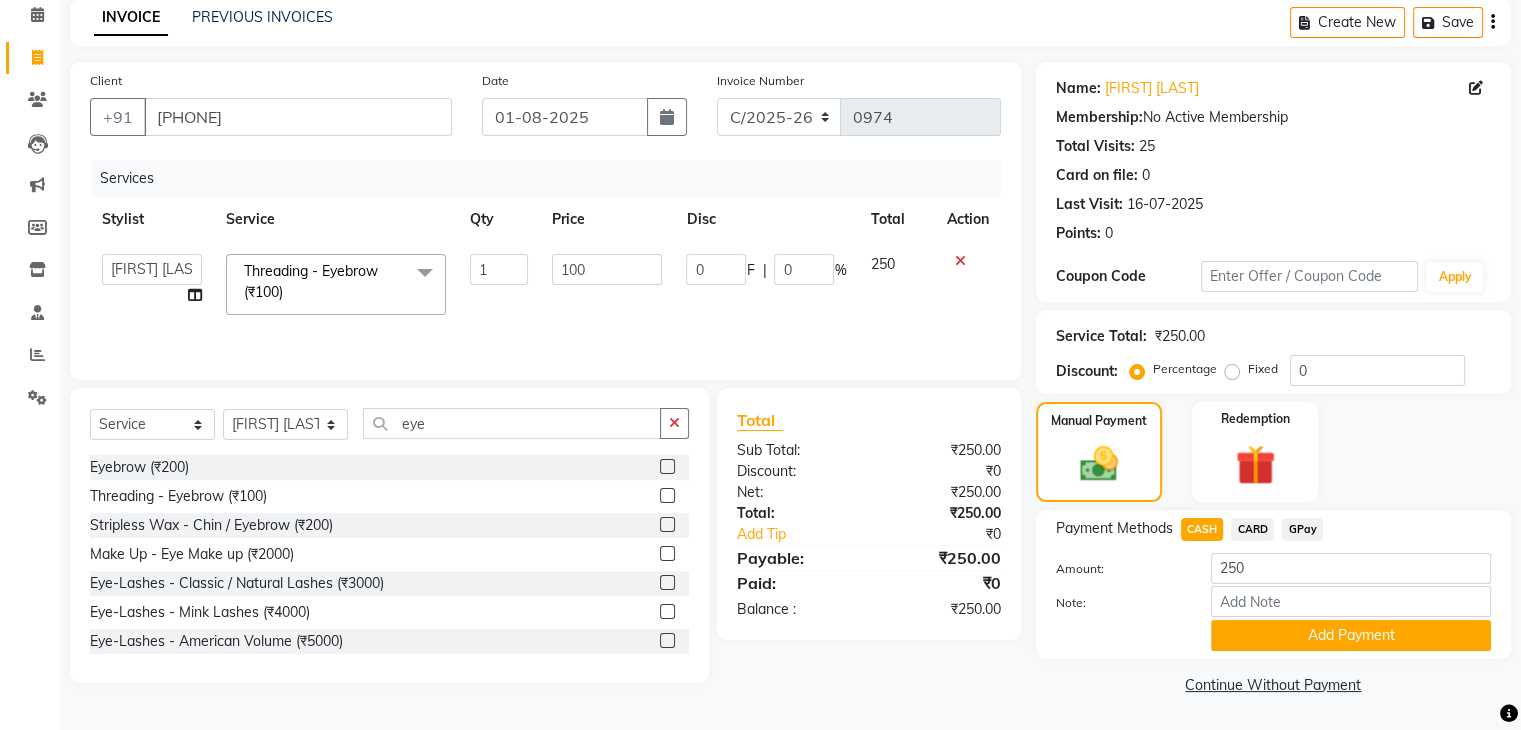 click on "100" 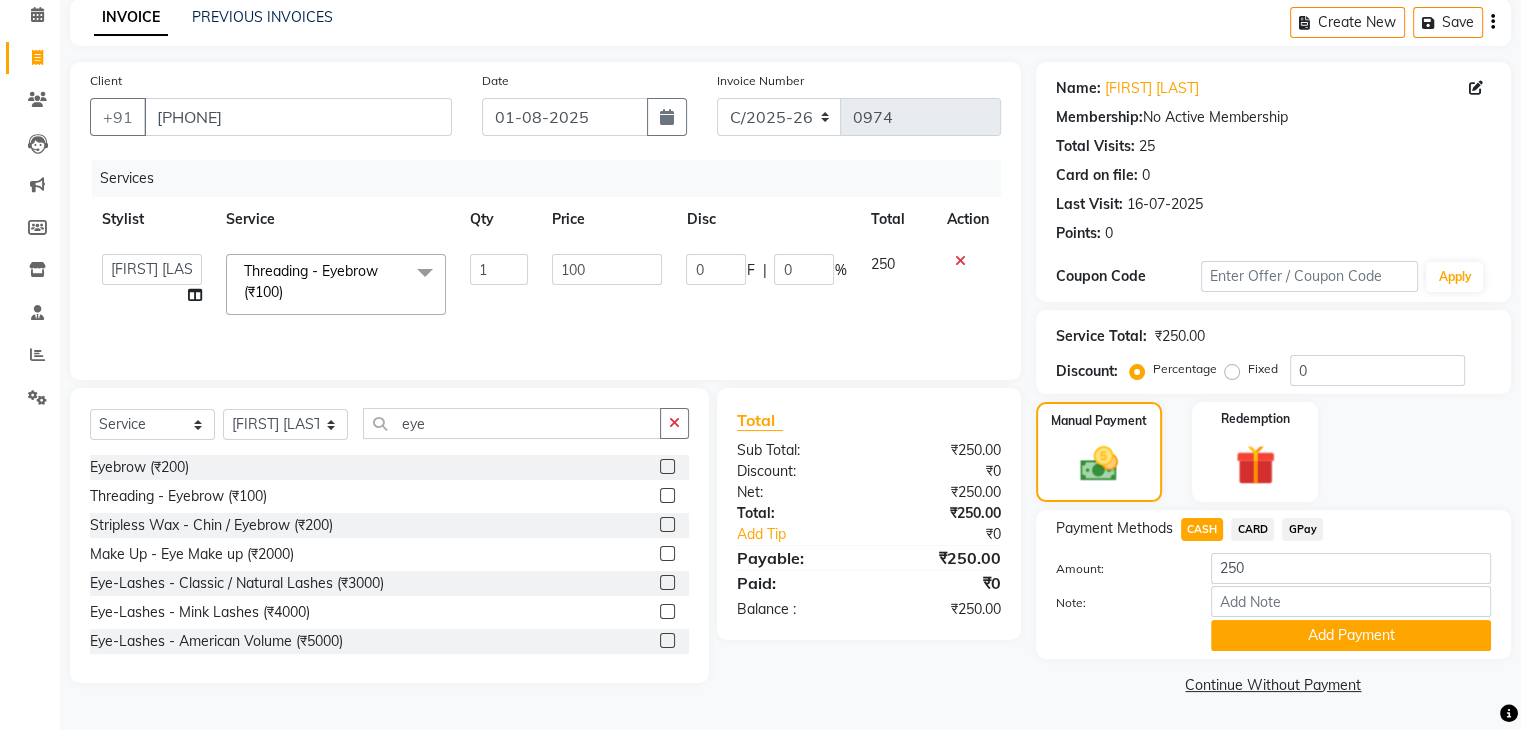 select on "66084" 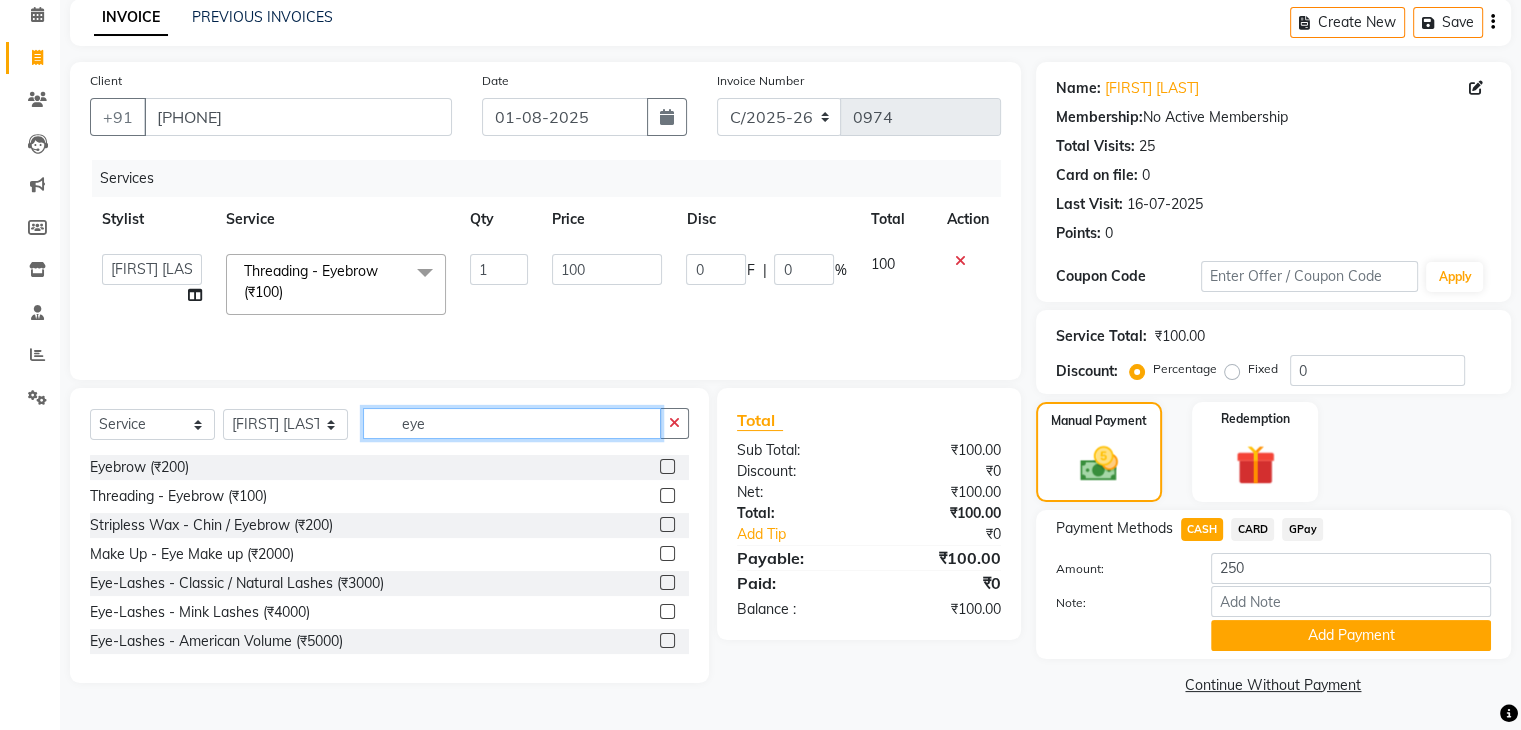 click on "eye" 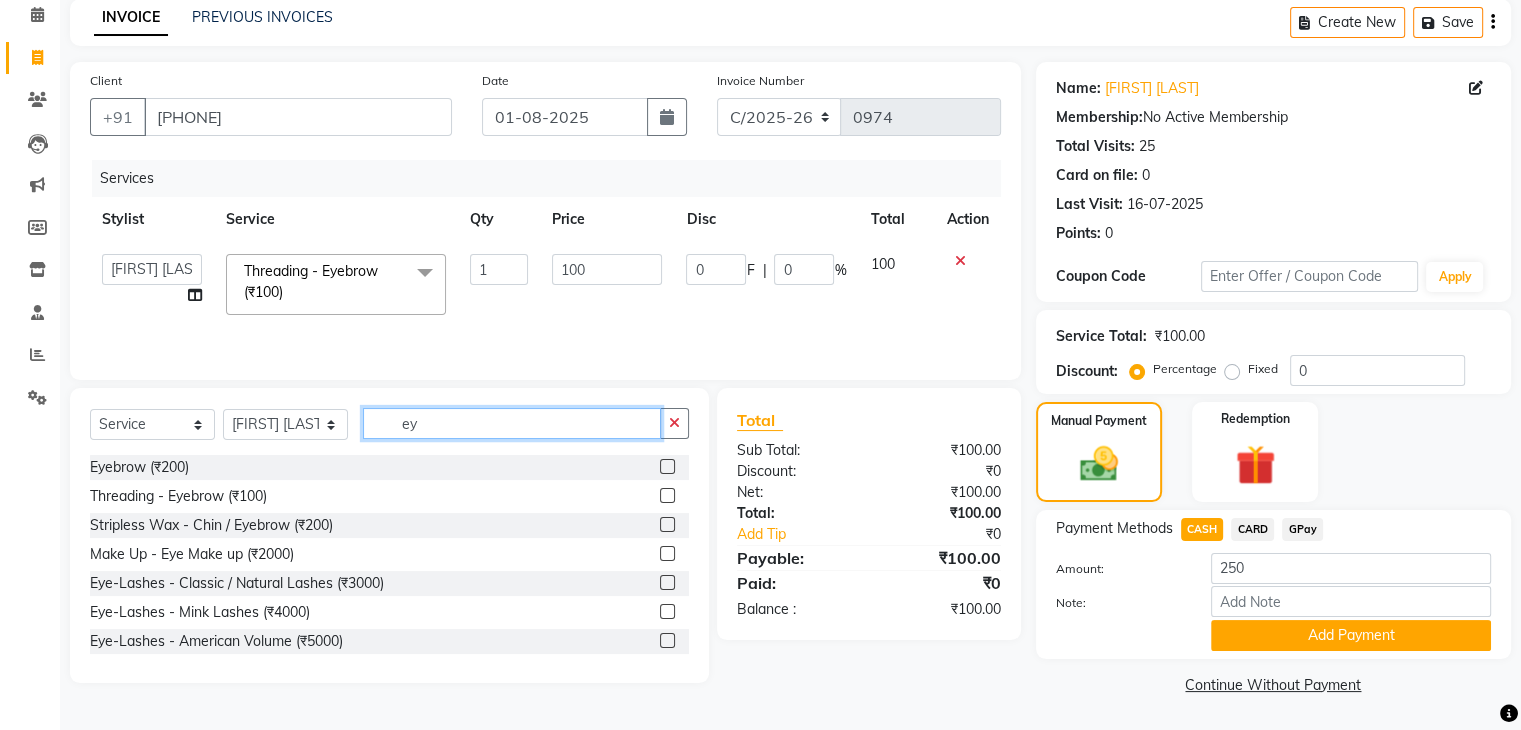 type on "e" 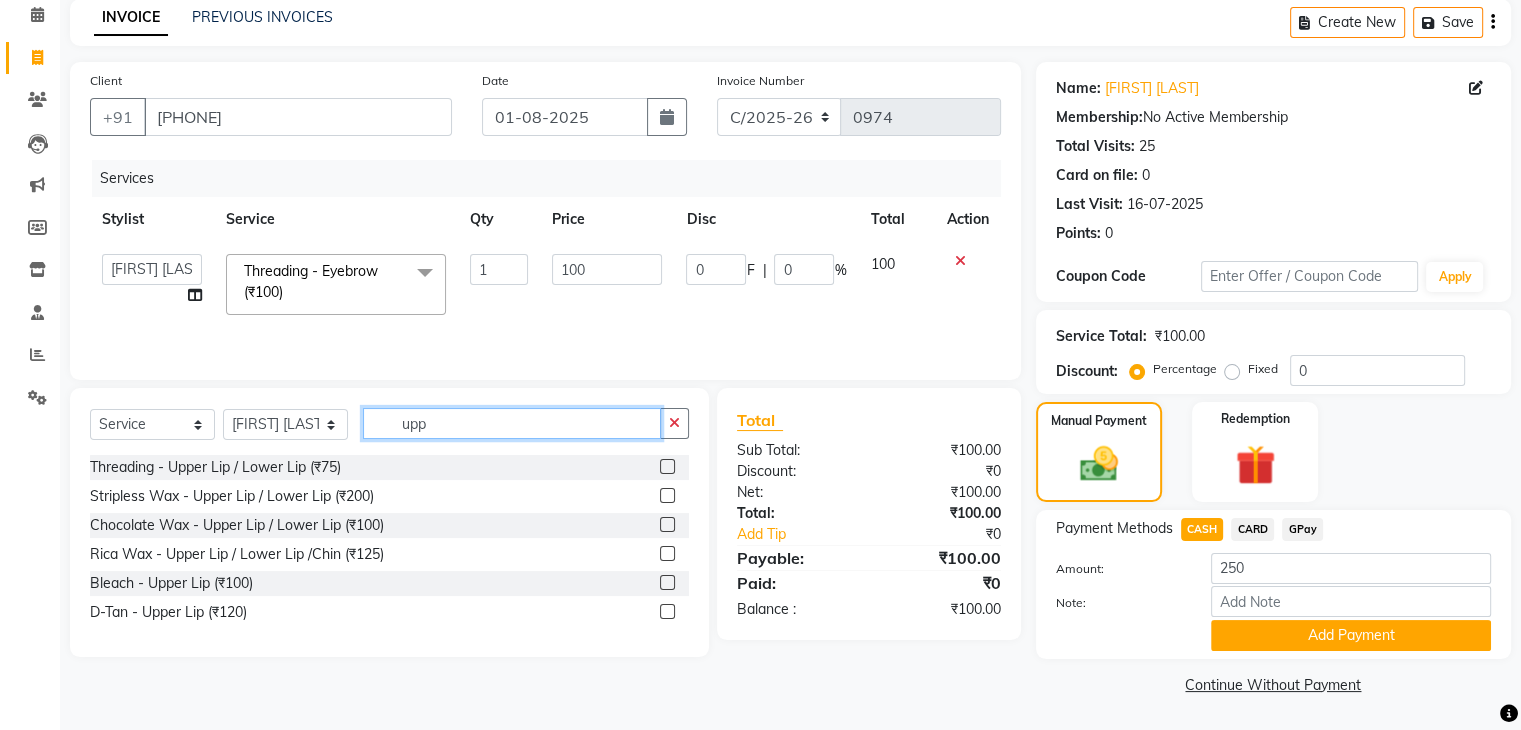 type on "upp" 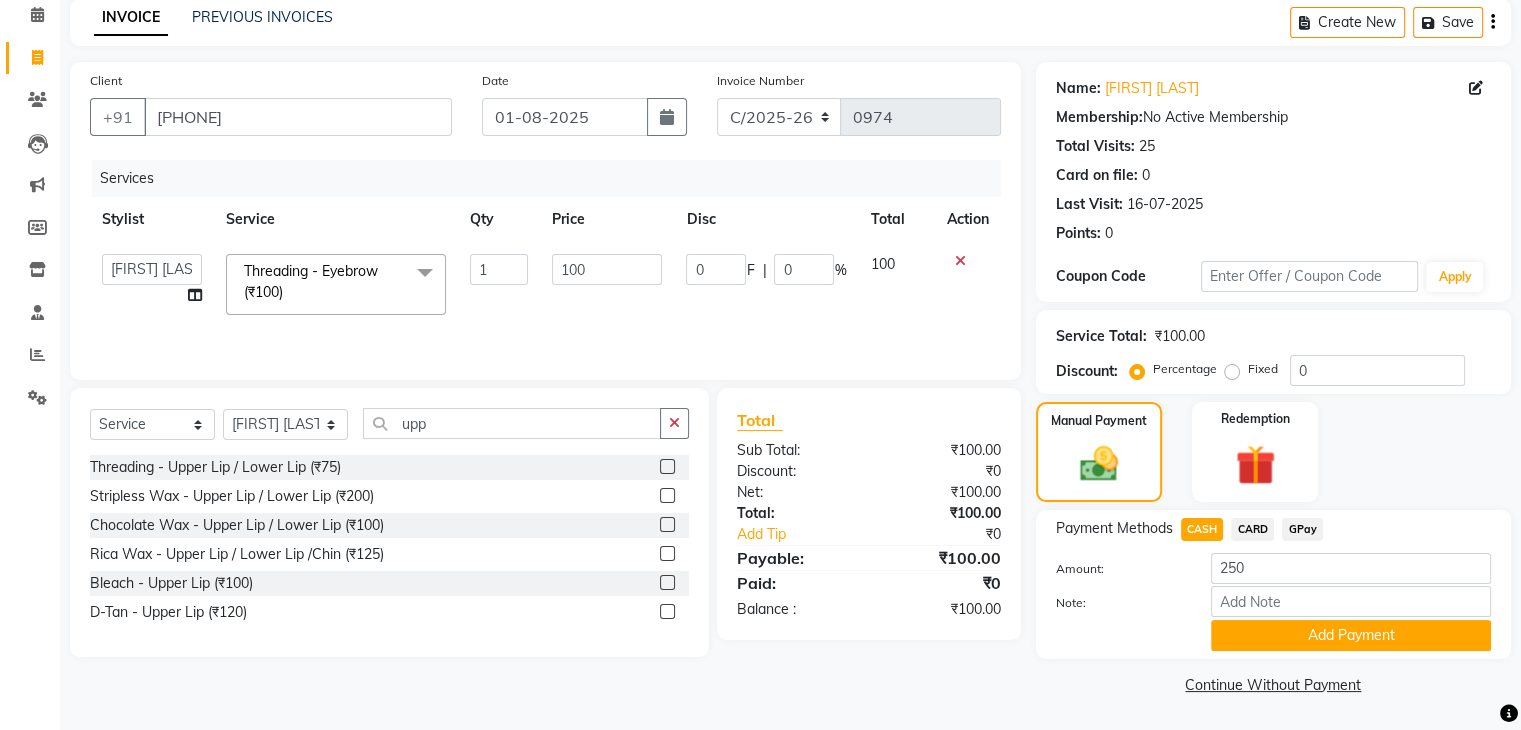 click 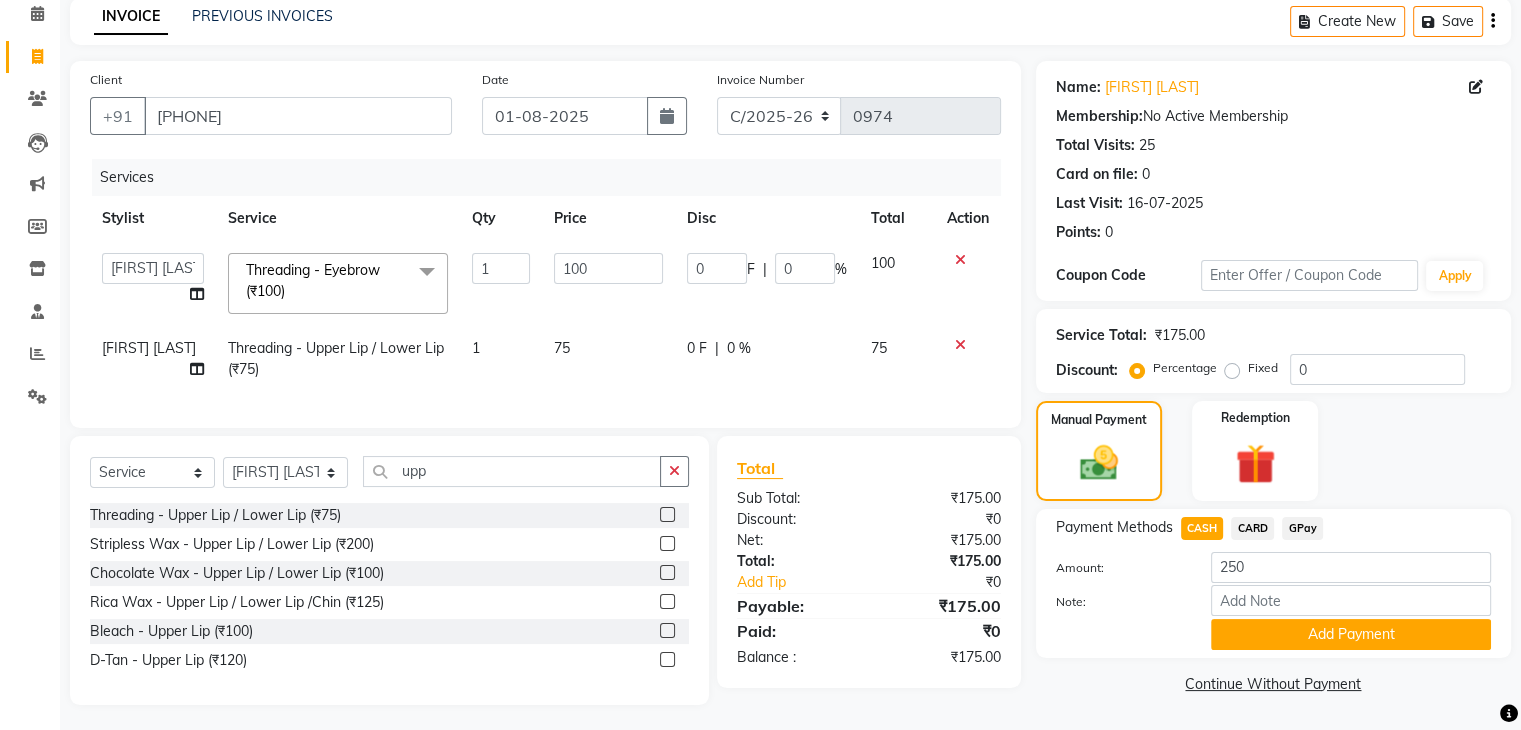 click 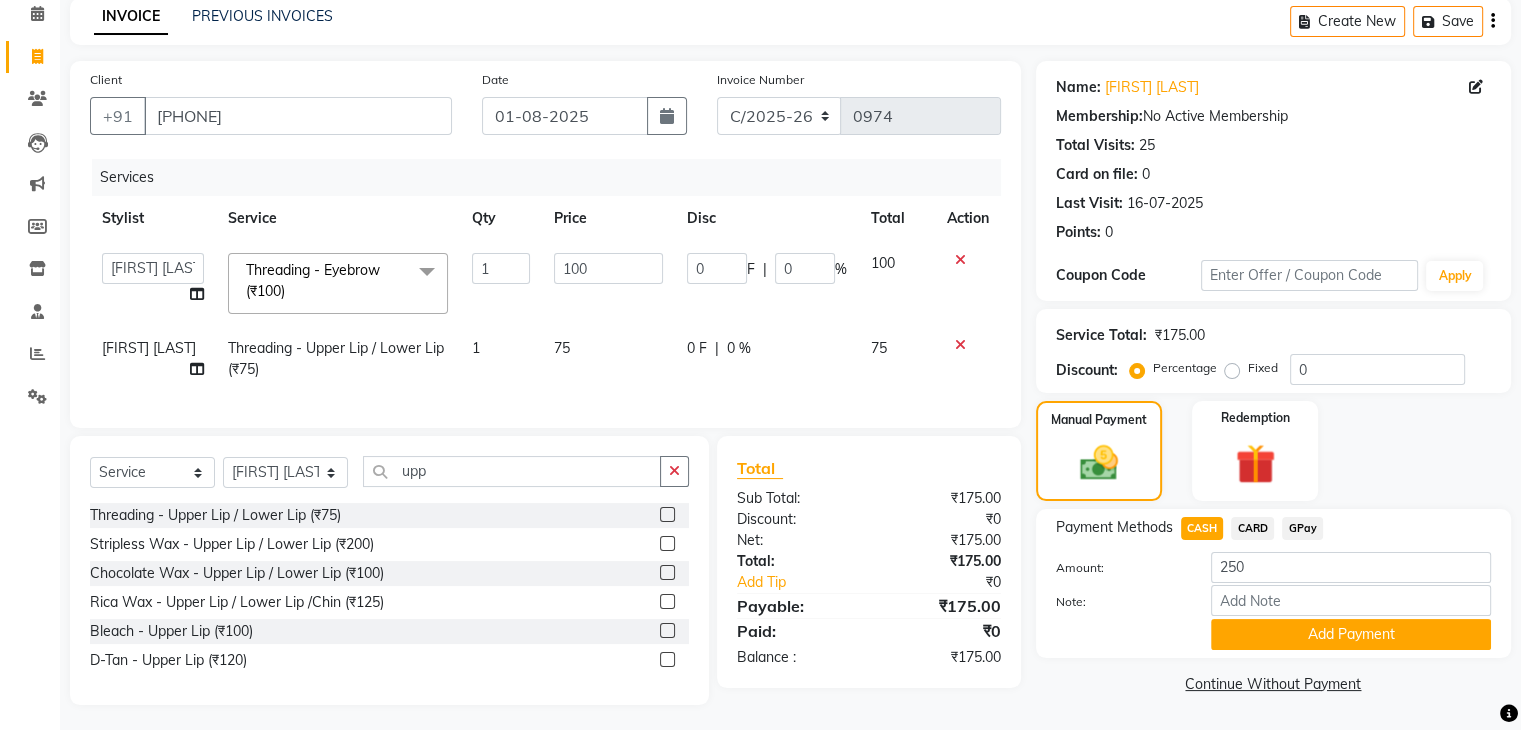 click at bounding box center [666, 515] 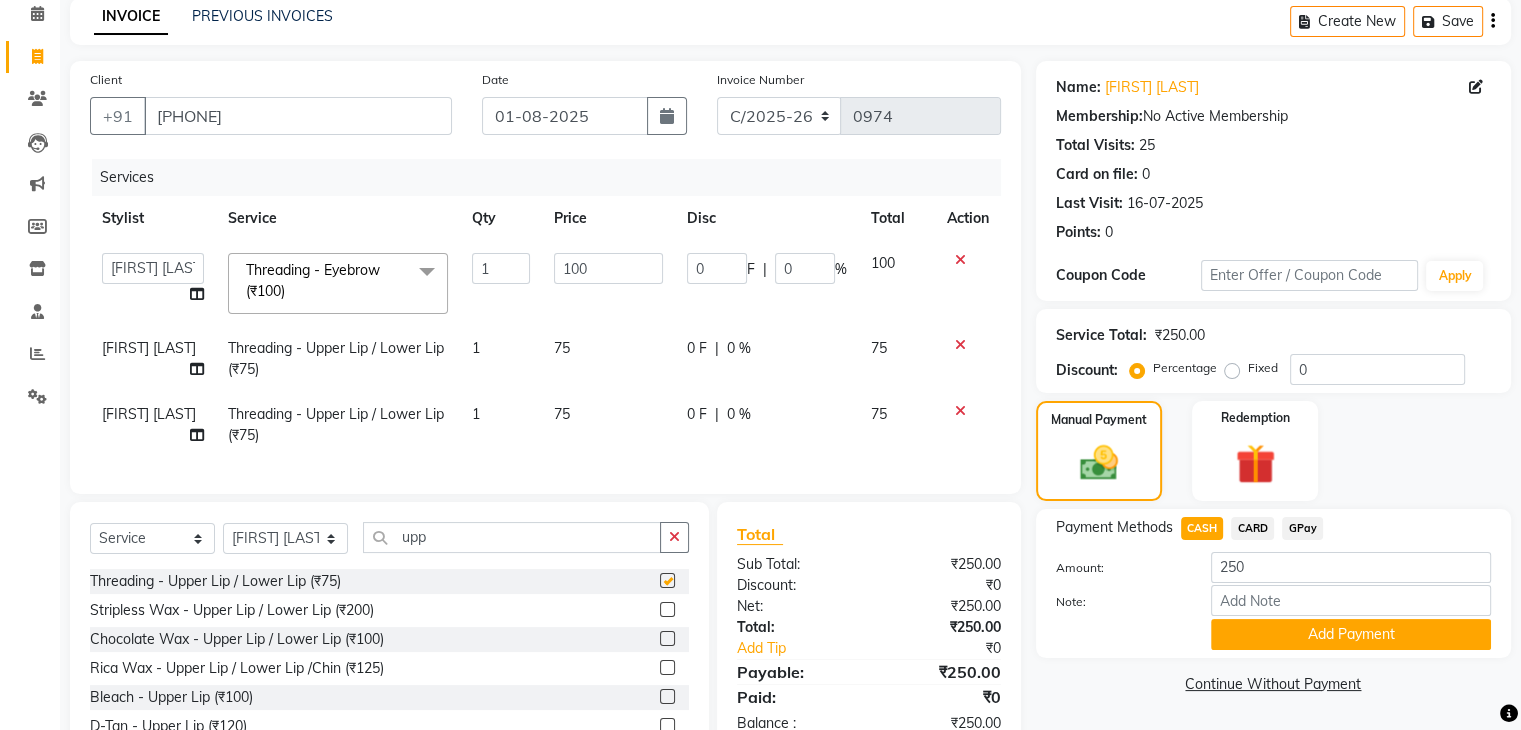 checkbox on "false" 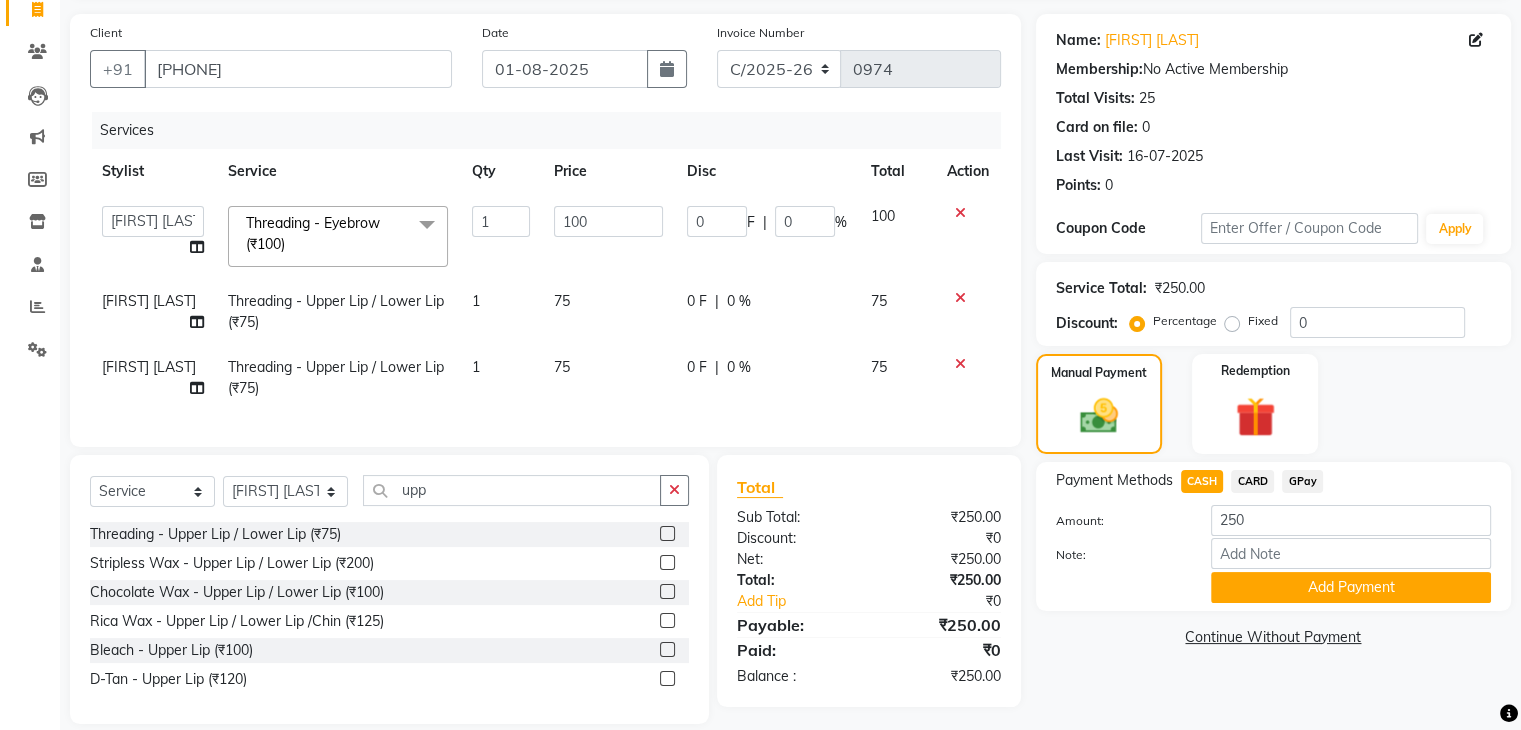 scroll, scrollTop: 176, scrollLeft: 0, axis: vertical 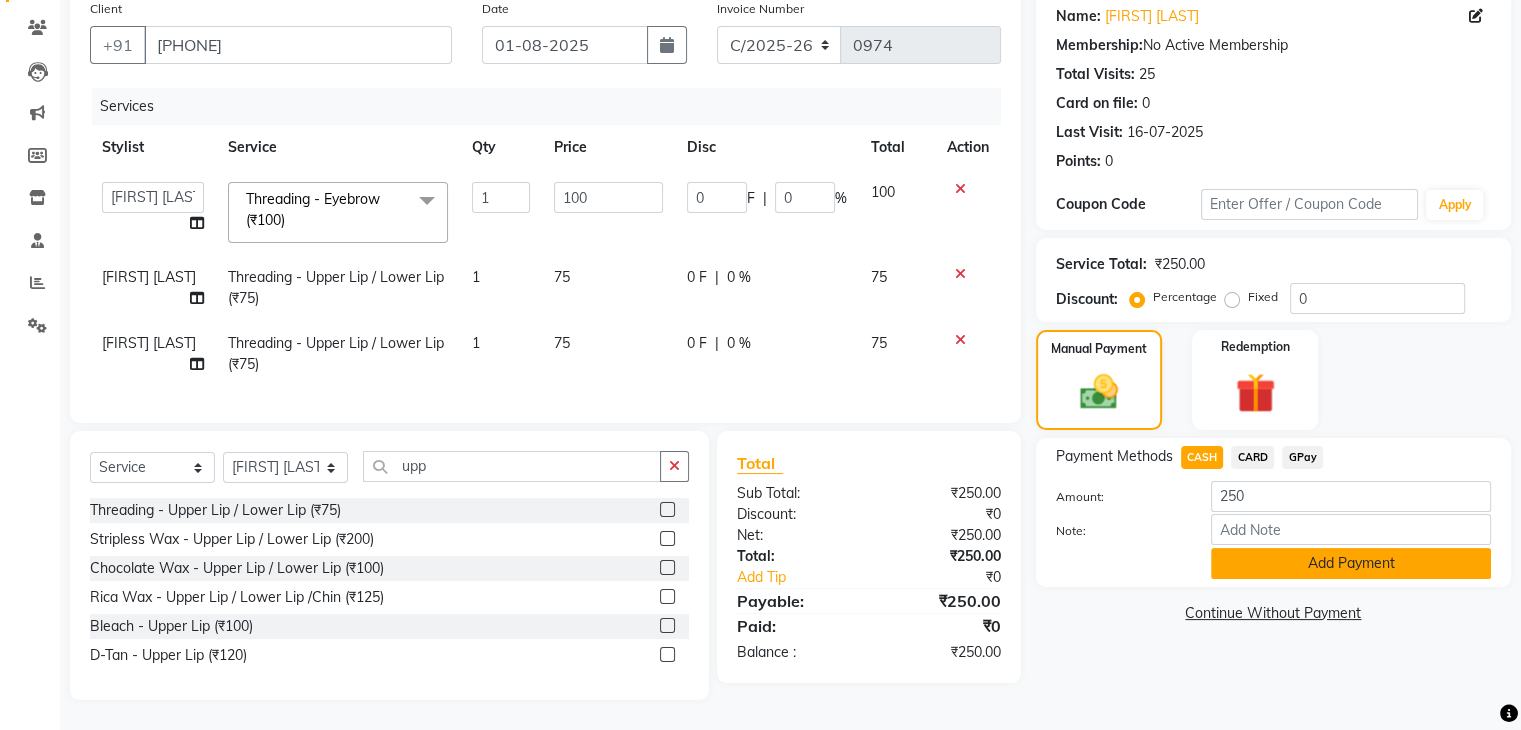 click on "Add Payment" 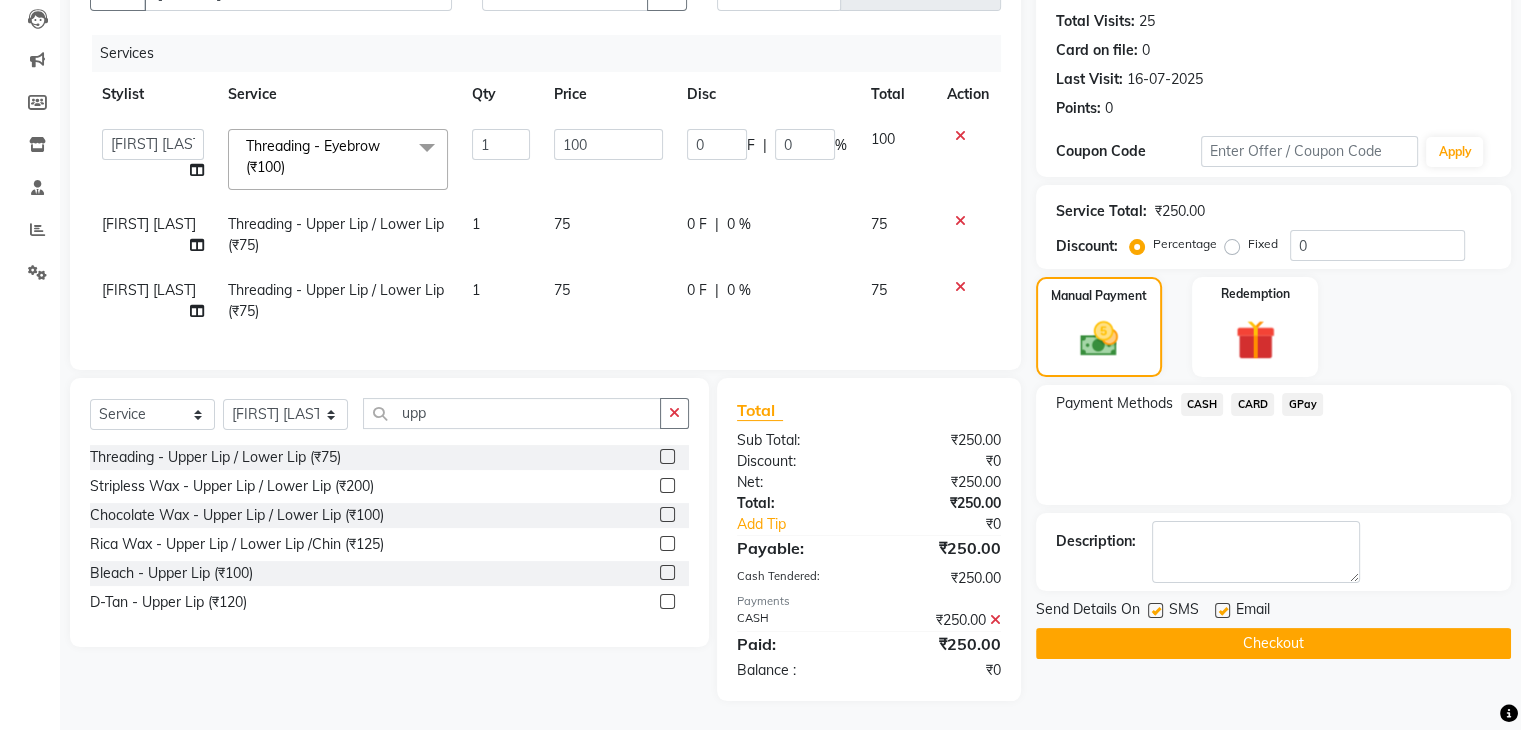 scroll, scrollTop: 229, scrollLeft: 0, axis: vertical 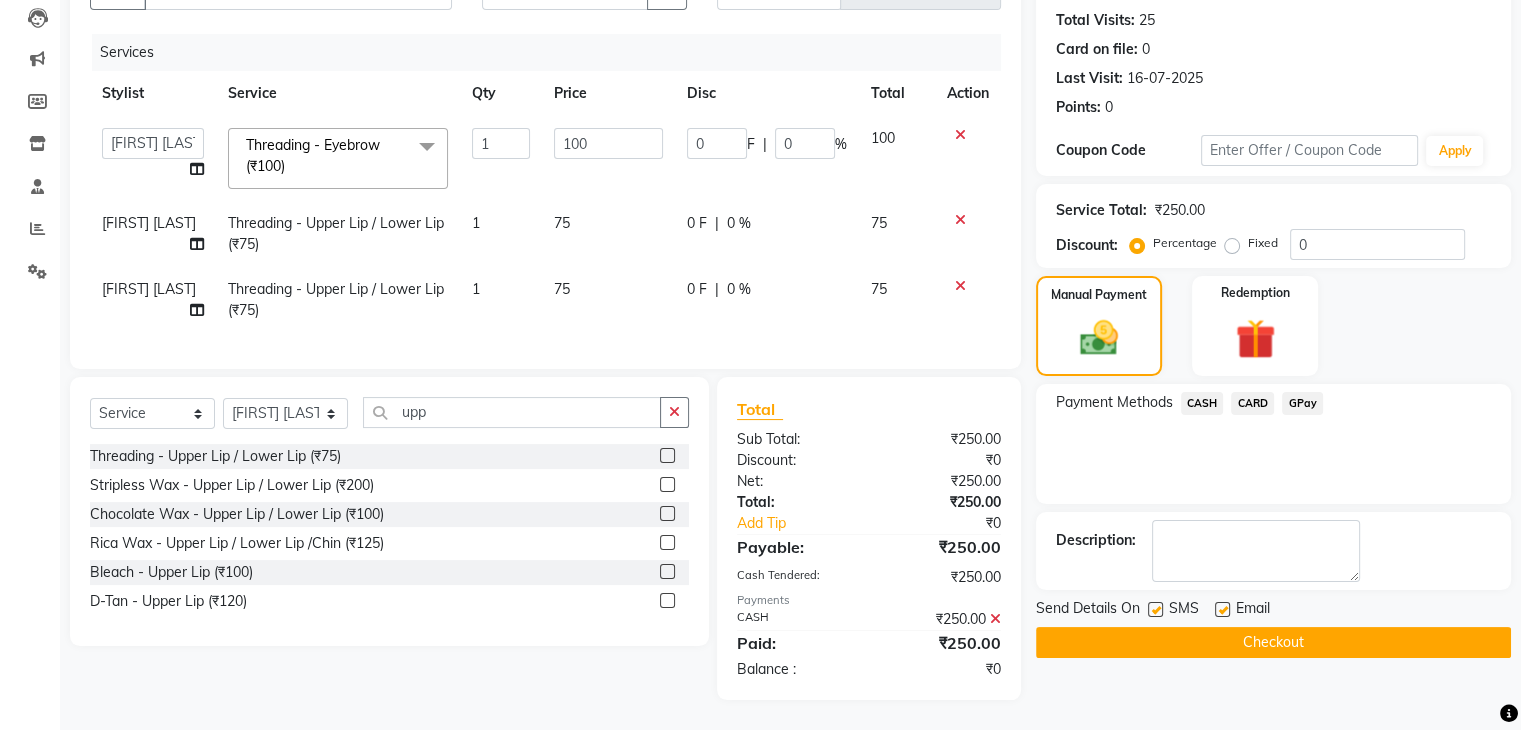 click on "Checkout" 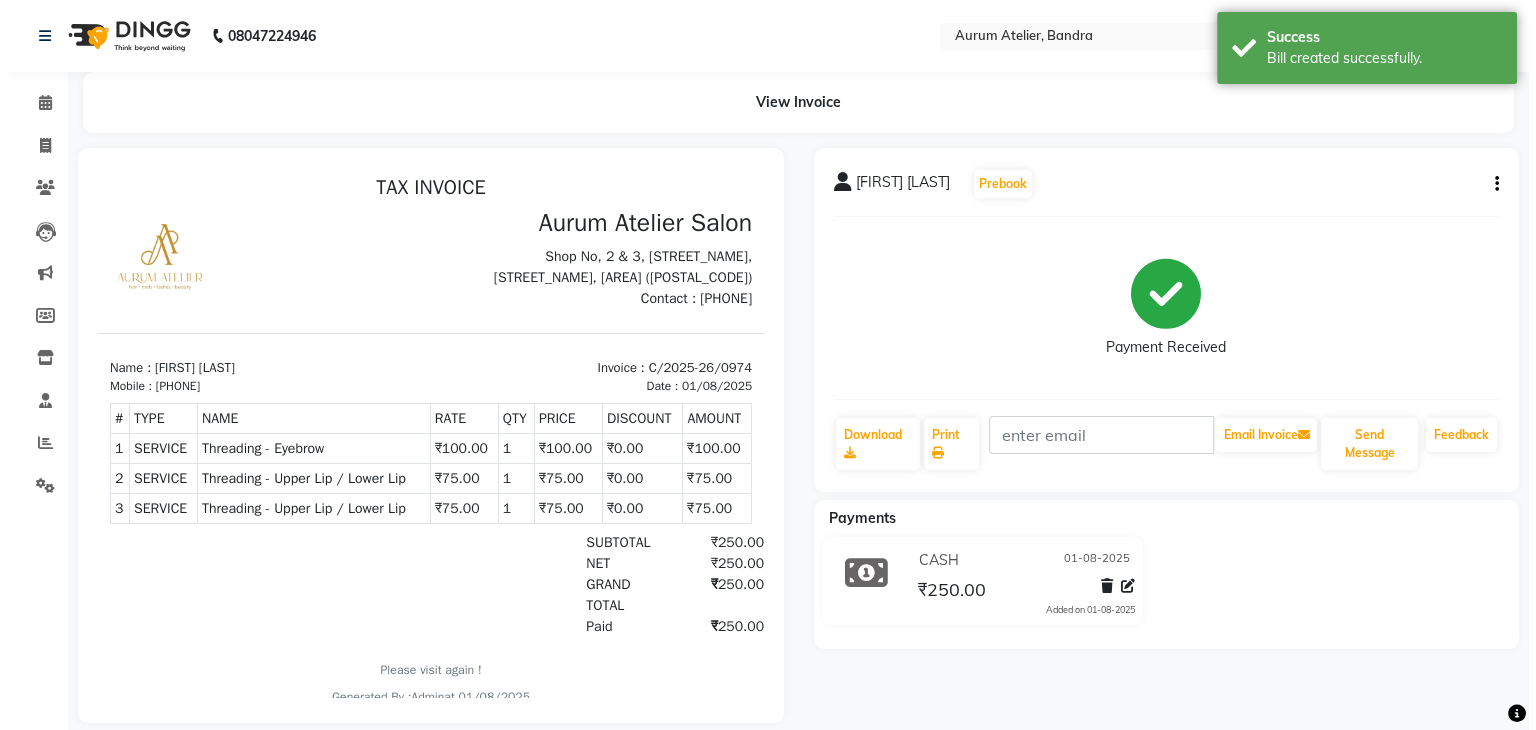 scroll, scrollTop: 0, scrollLeft: 0, axis: both 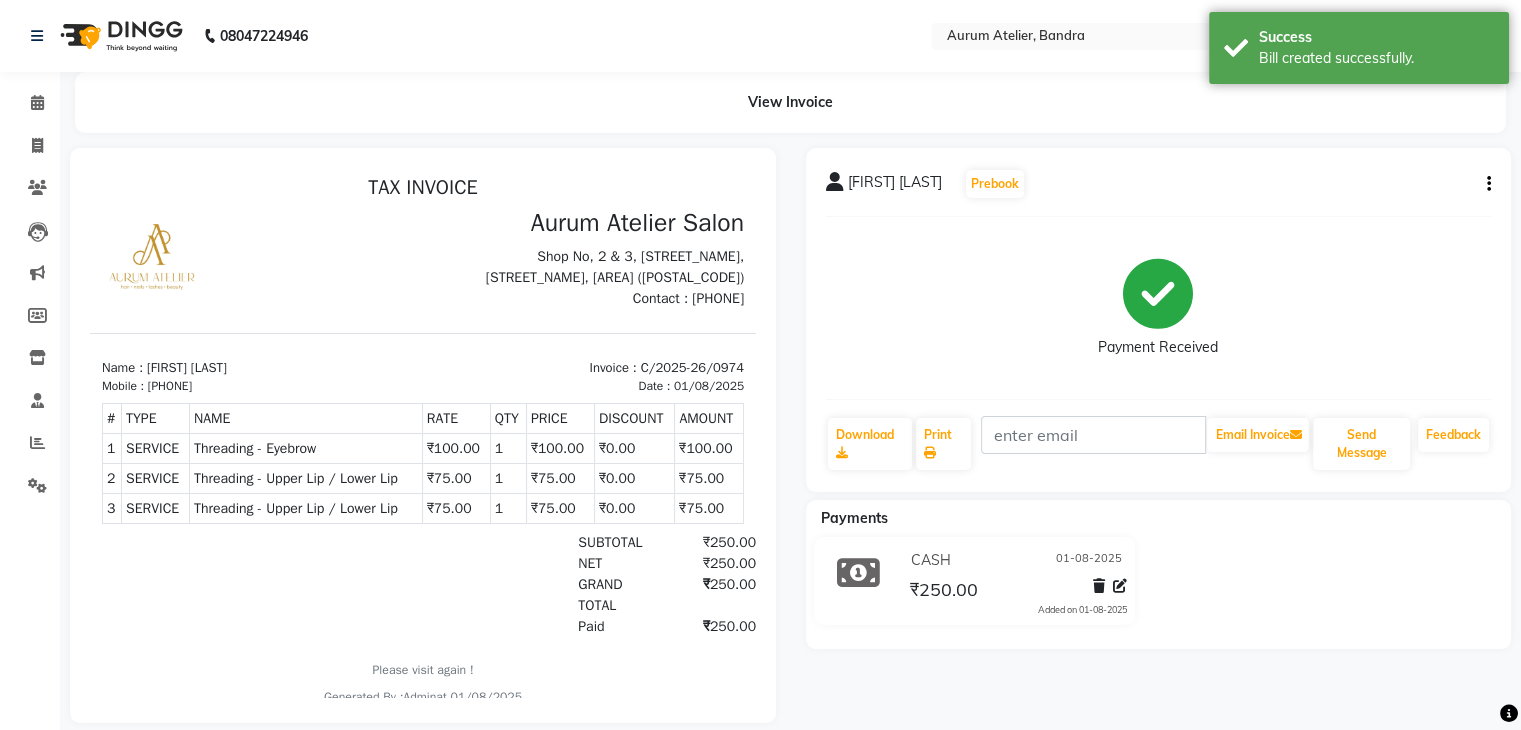 select on "7410" 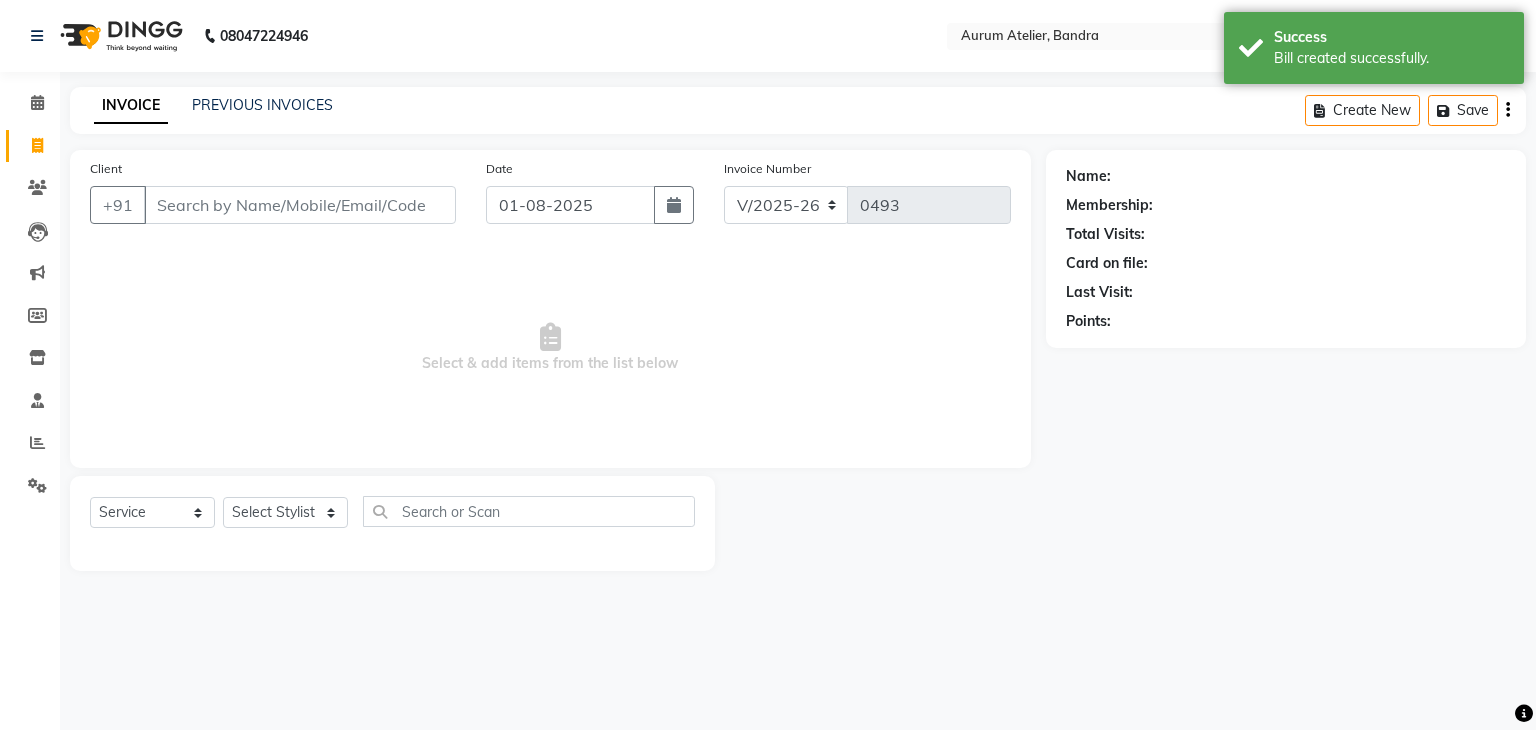 click on "Client +91" 